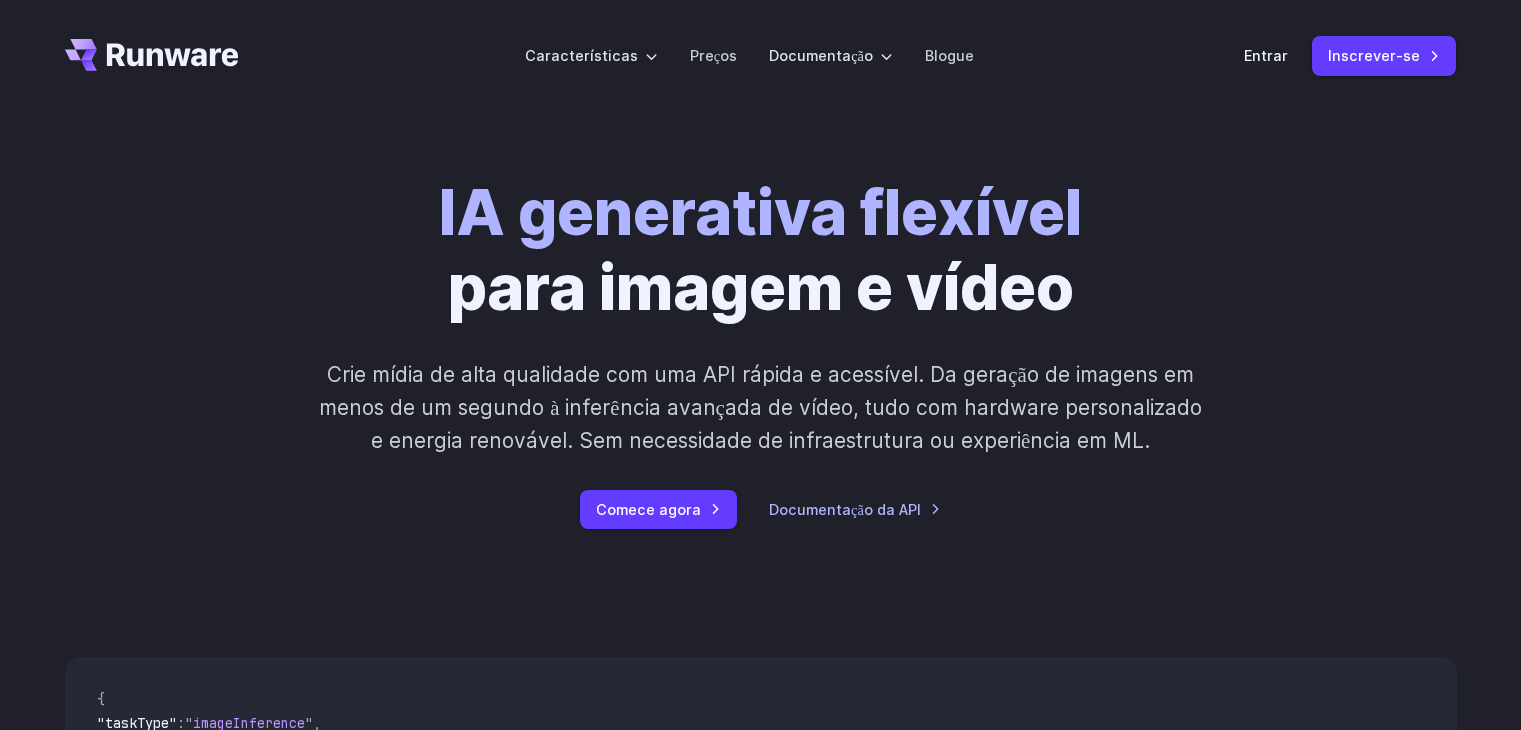 scroll, scrollTop: 0, scrollLeft: 0, axis: both 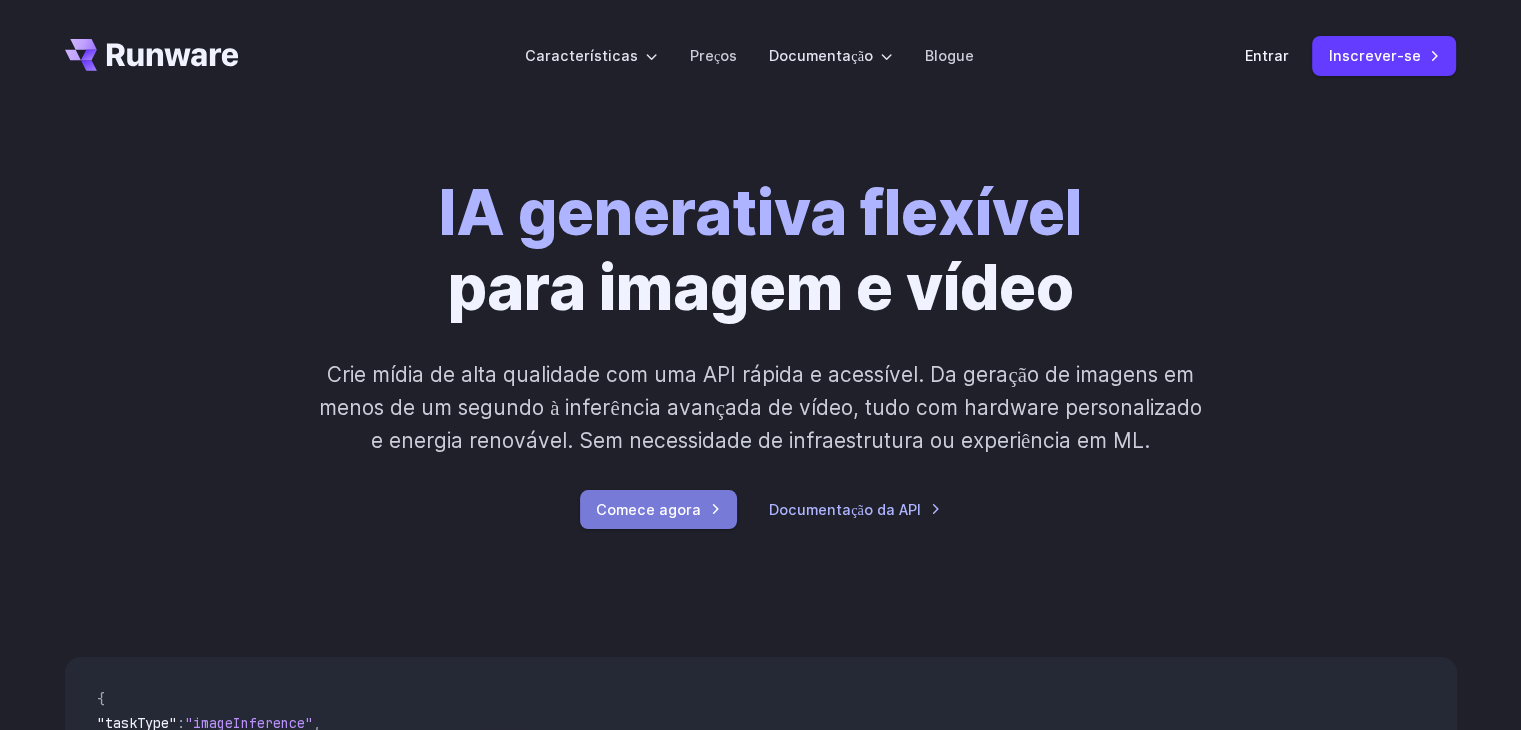click on "Comece agora" at bounding box center [658, 509] 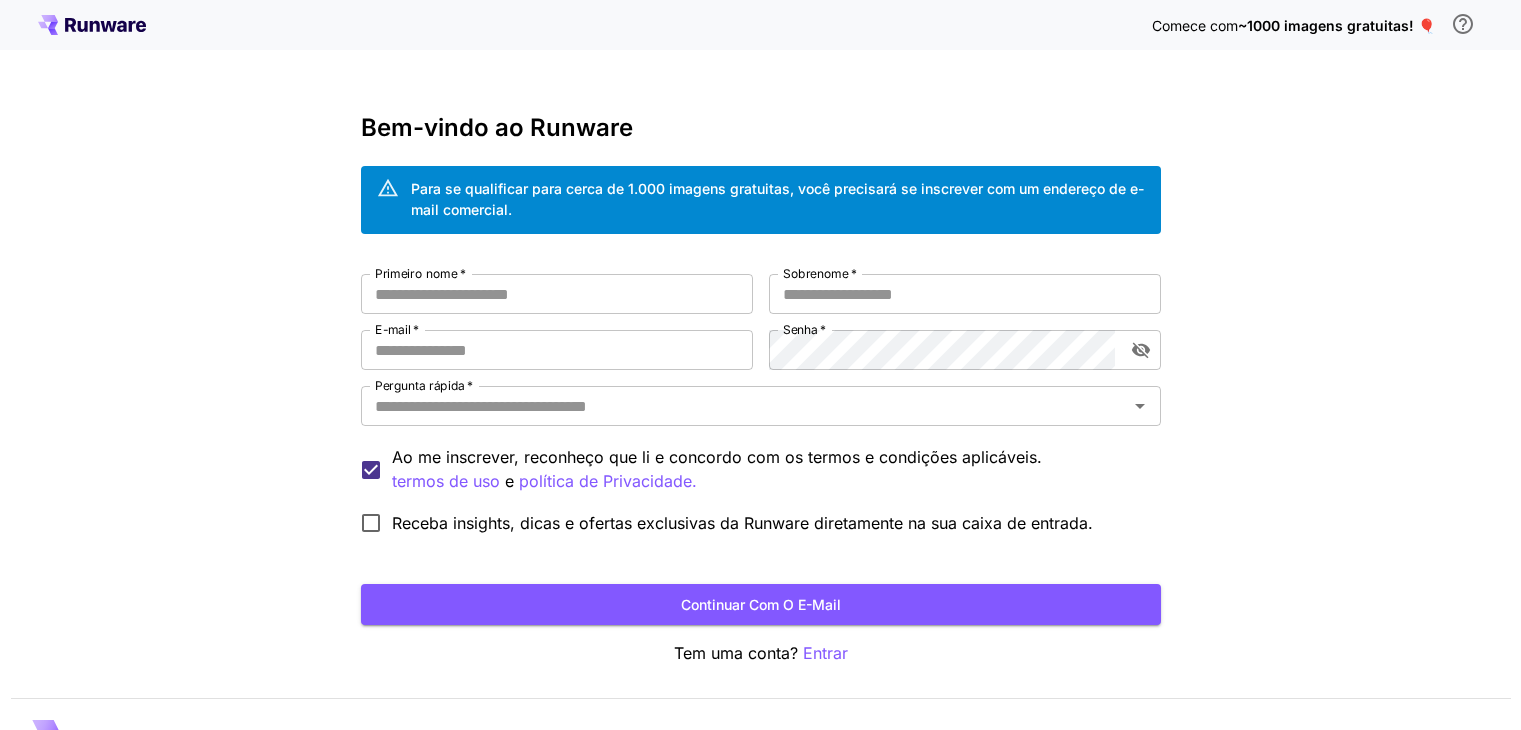 scroll, scrollTop: 0, scrollLeft: 0, axis: both 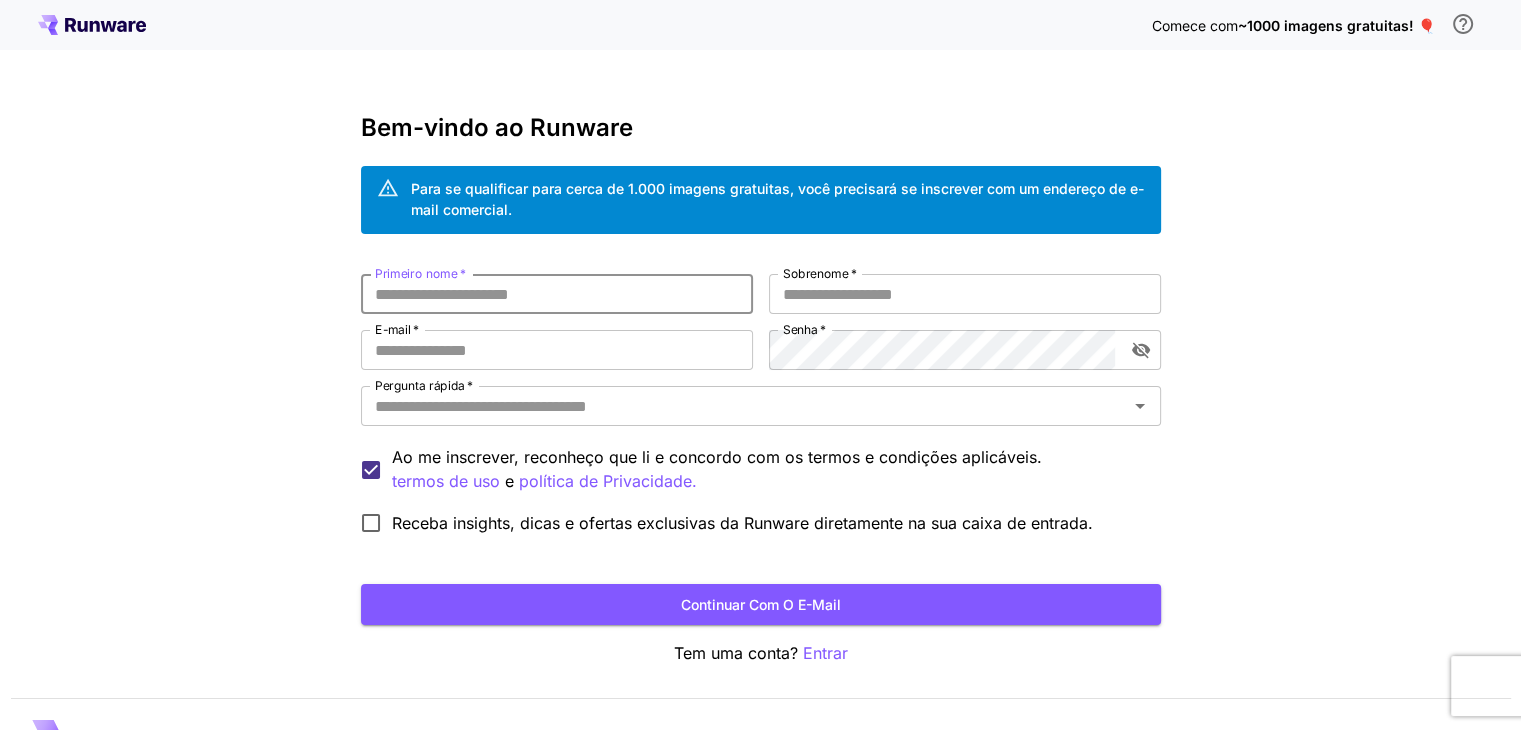 click on "Primeiro nome    *" at bounding box center [557, 294] 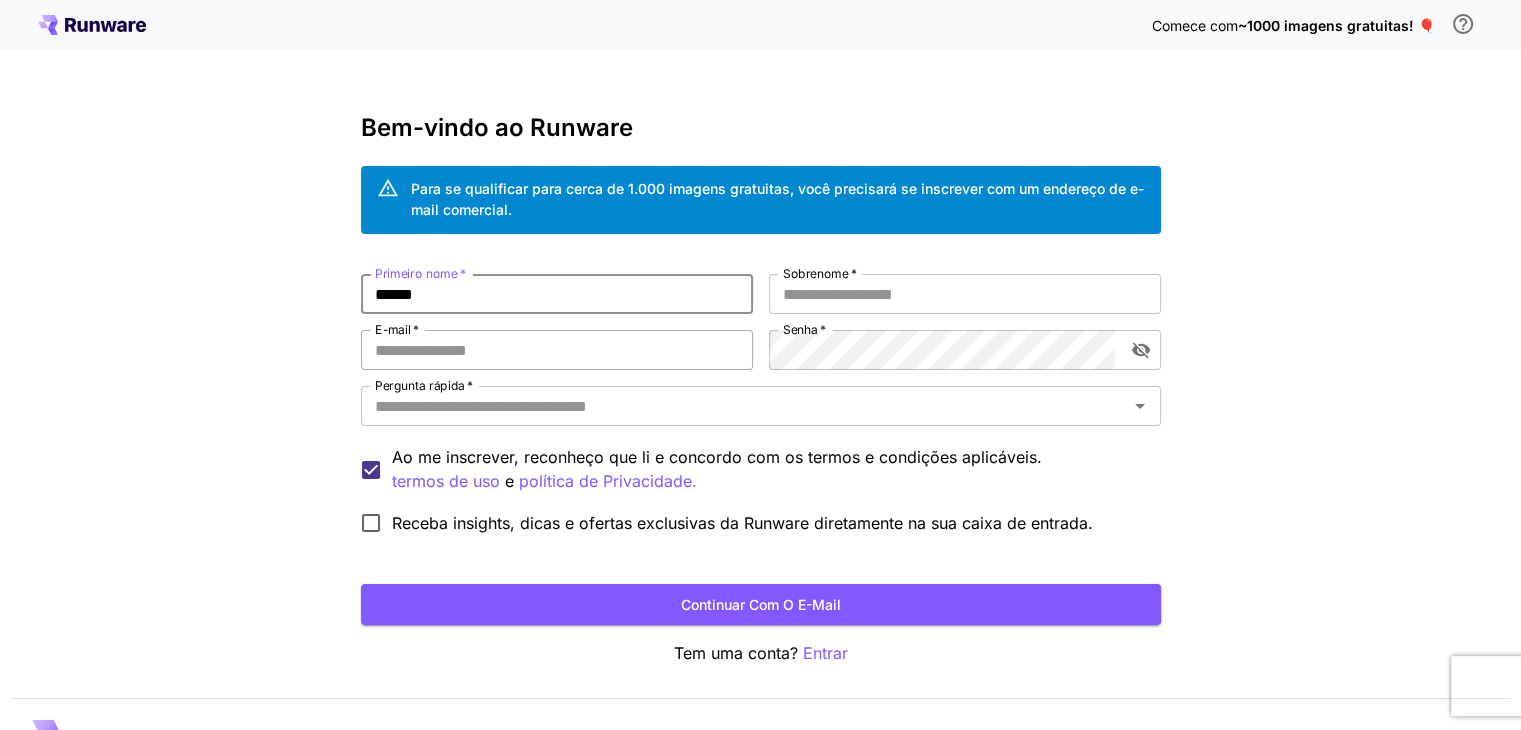 type on "******" 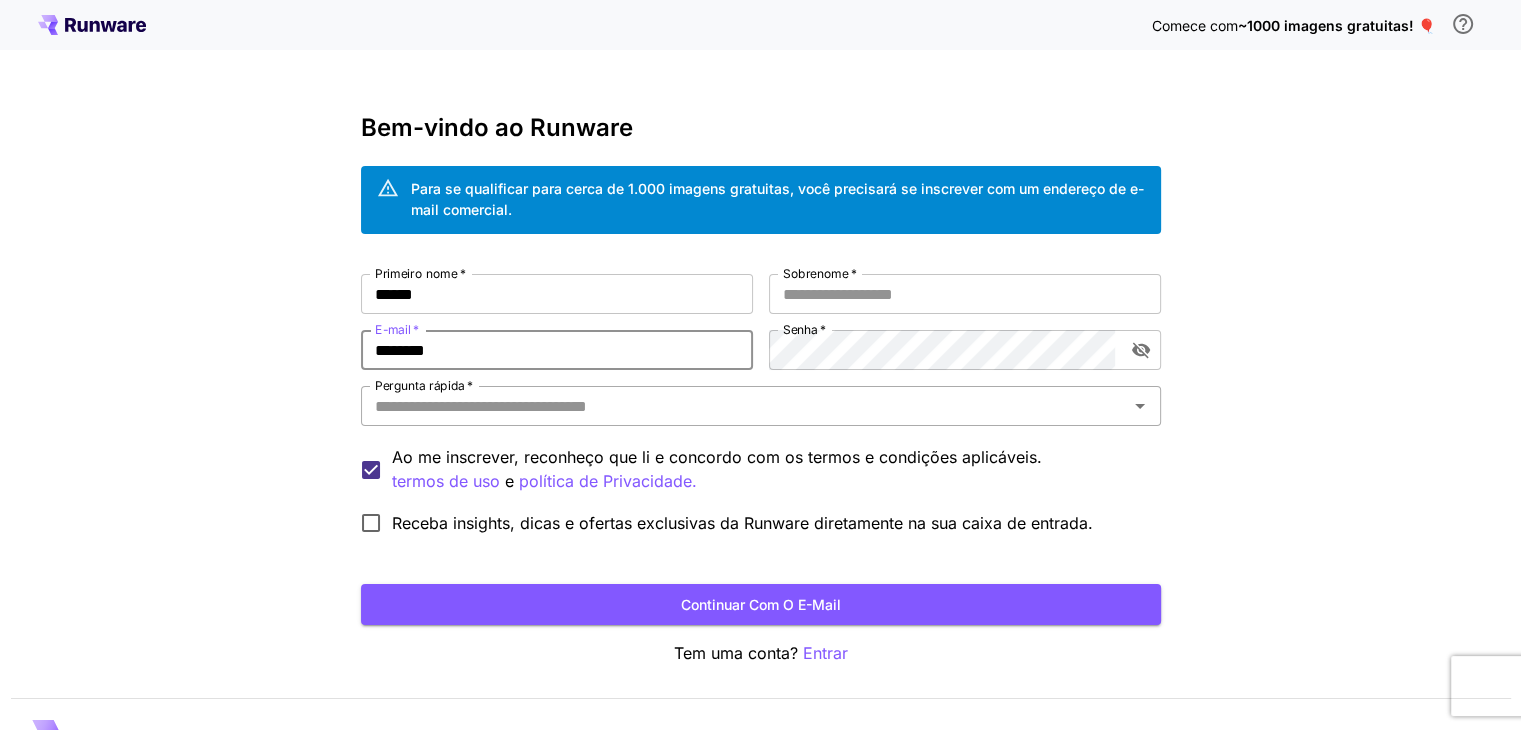 type on "**********" 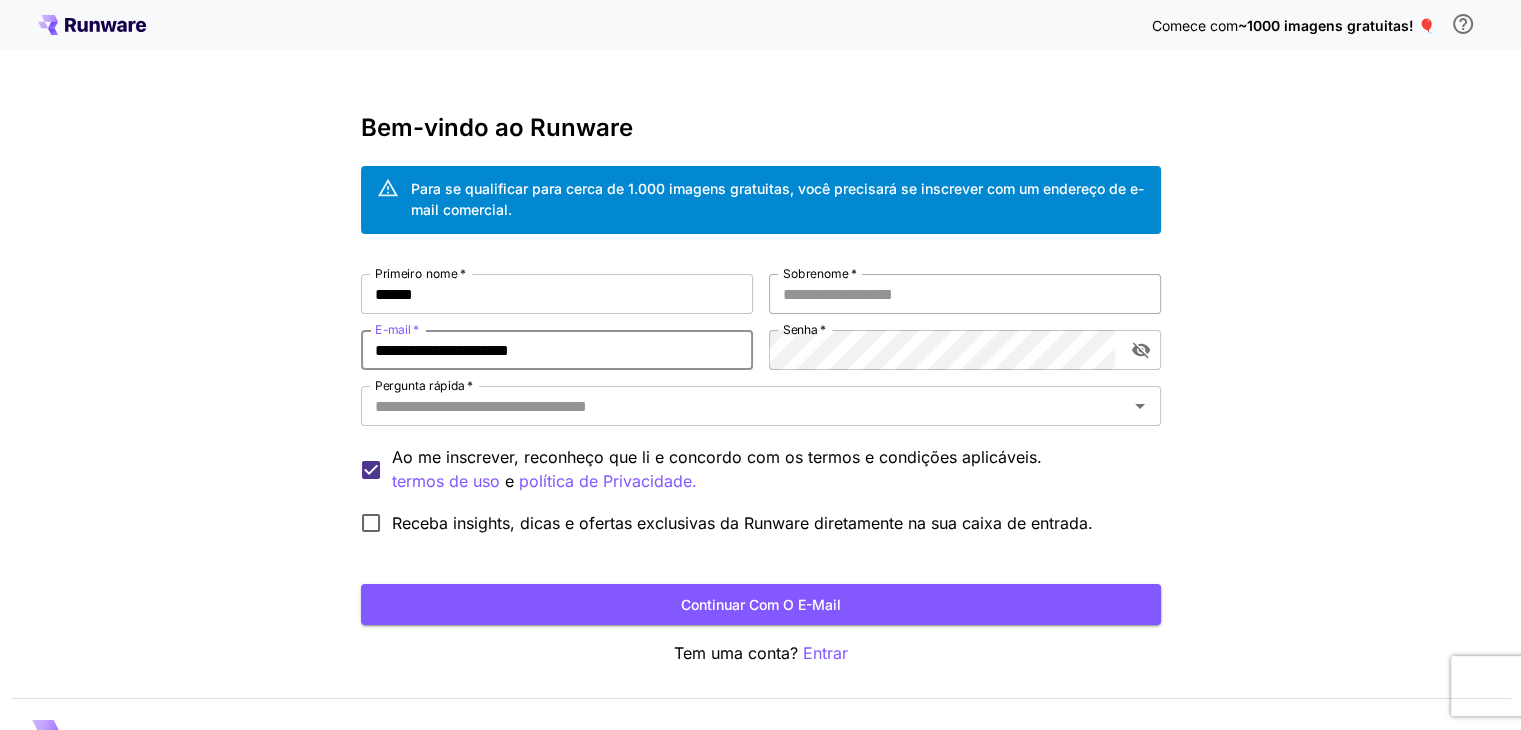 click on "Sobrenome    *" at bounding box center [965, 294] 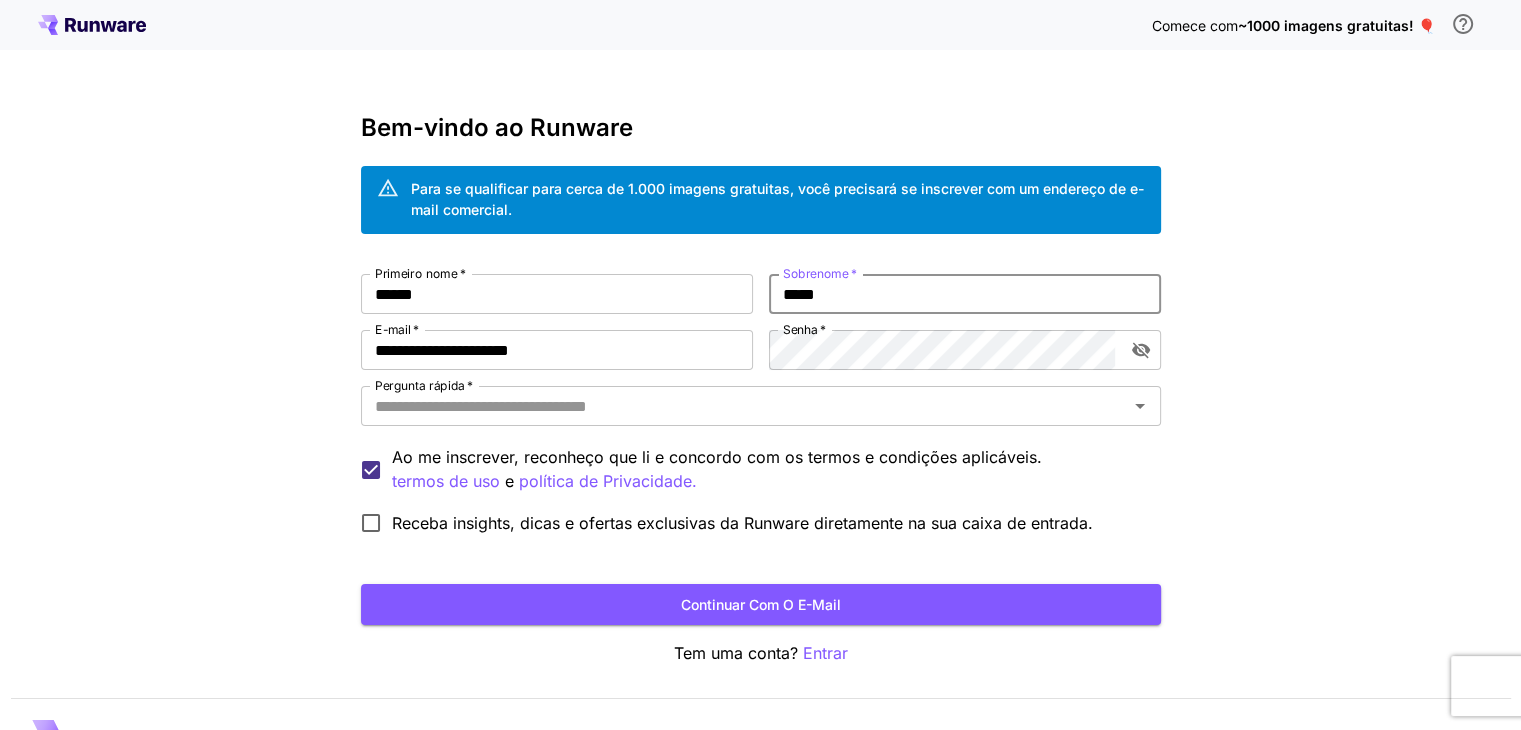 click on "*****" at bounding box center [965, 294] 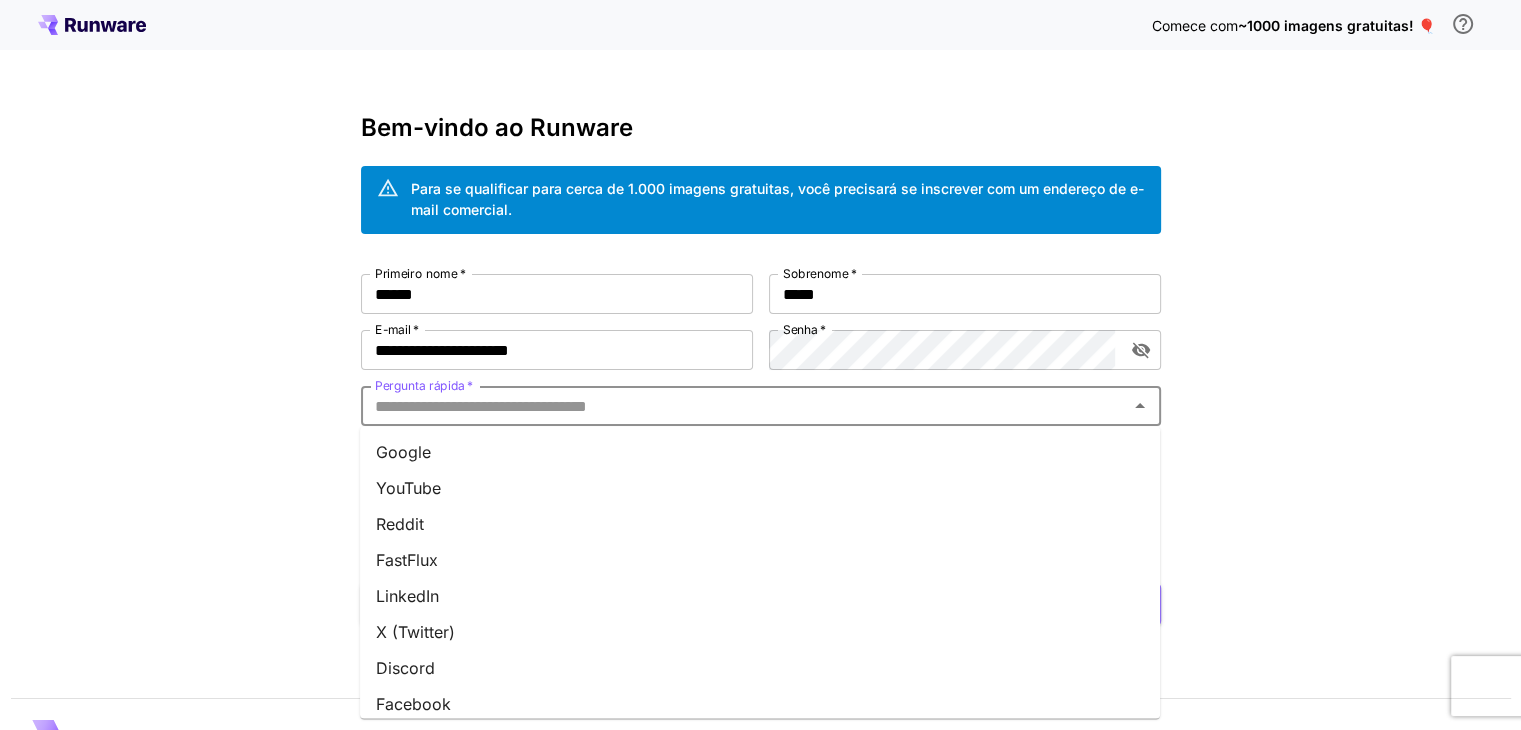 click on "Pergunta rápida    *" at bounding box center (744, 406) 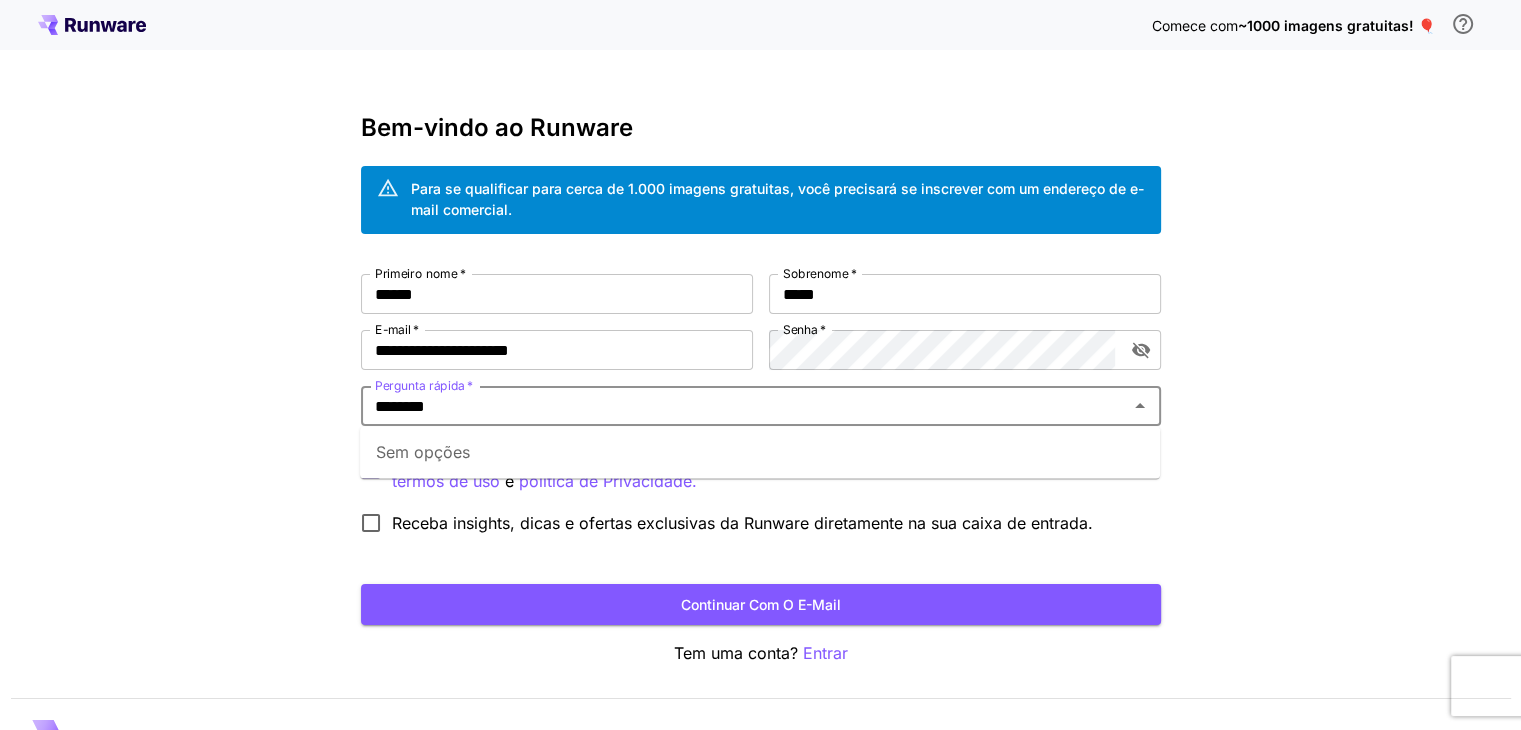 type on "********" 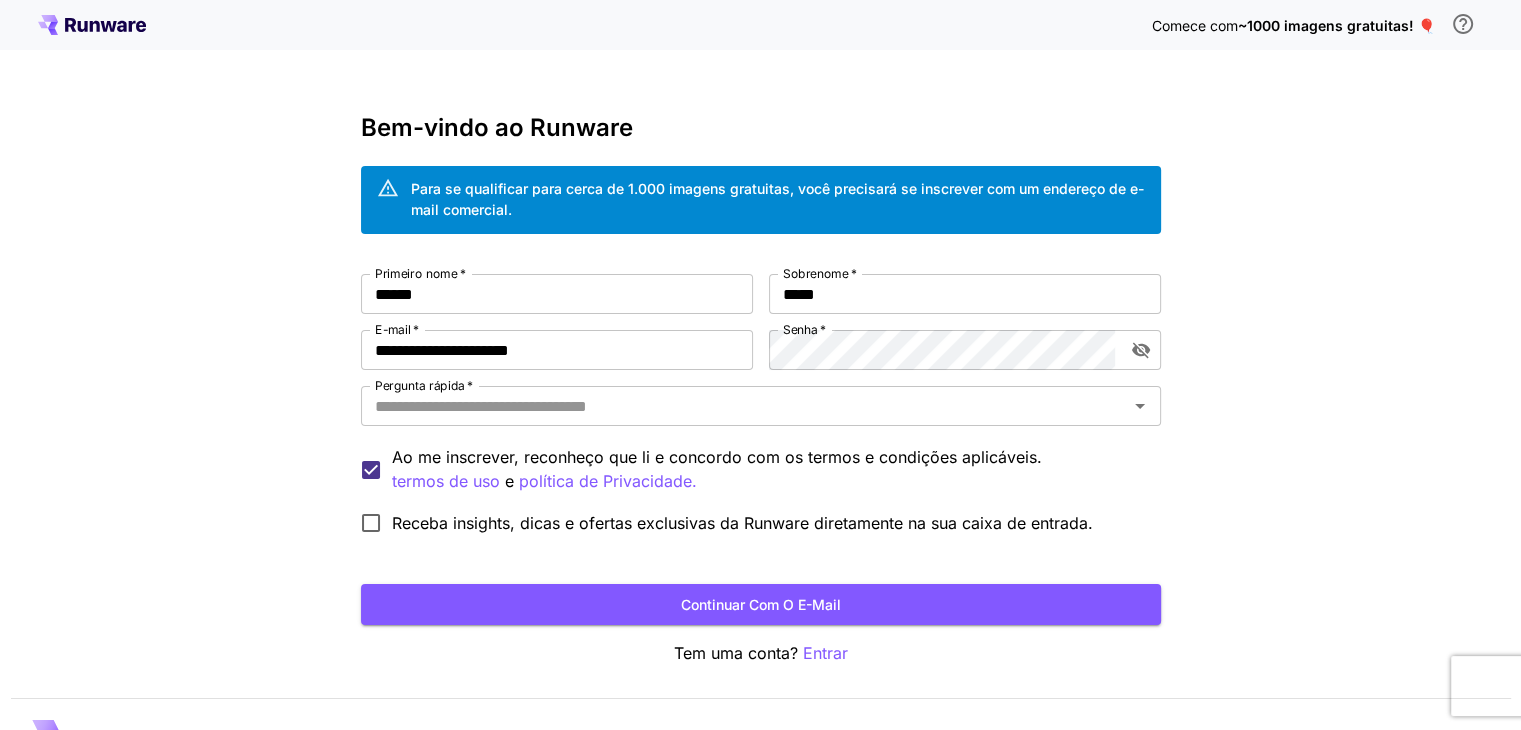 click on "**********" at bounding box center (760, 386) 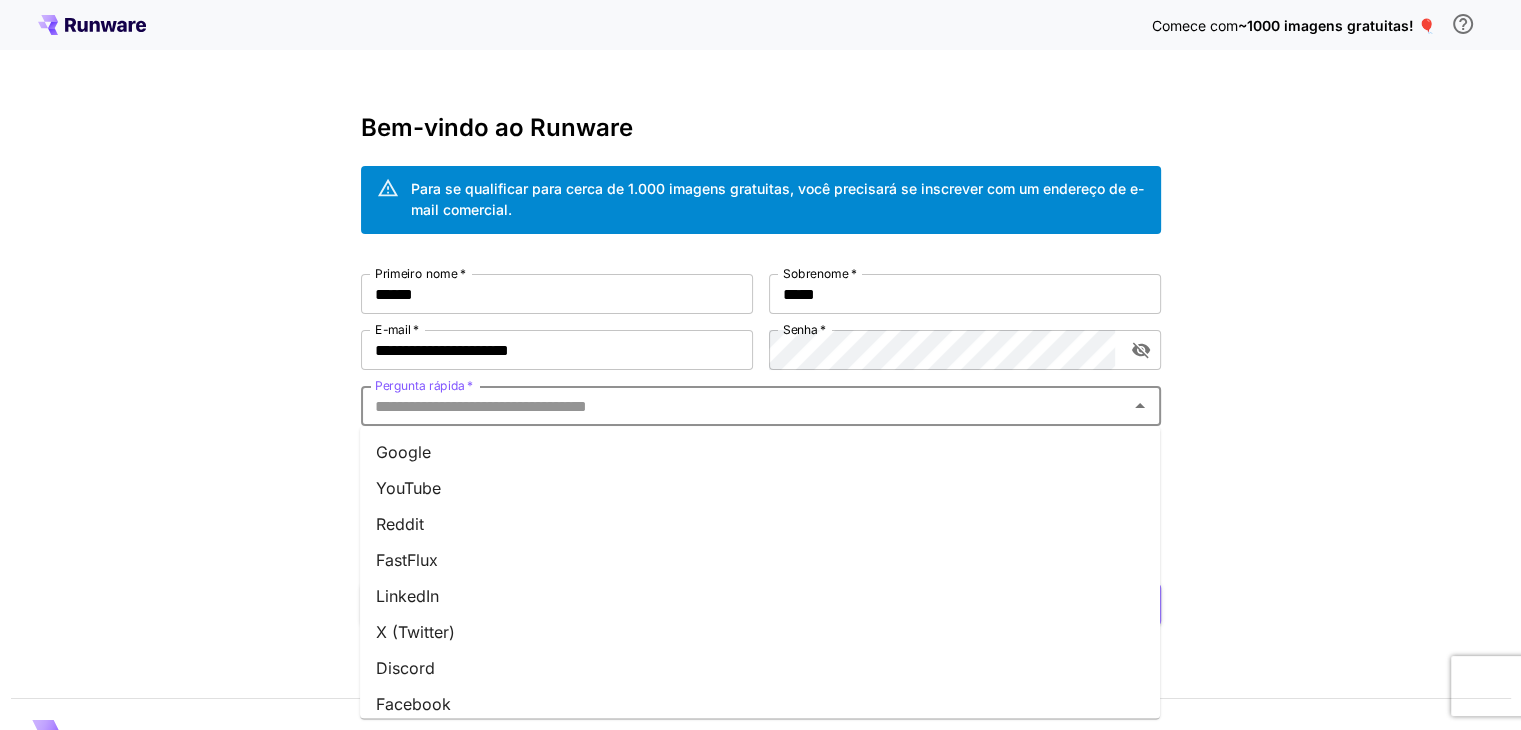 click on "Pergunta rápida    *" at bounding box center (744, 406) 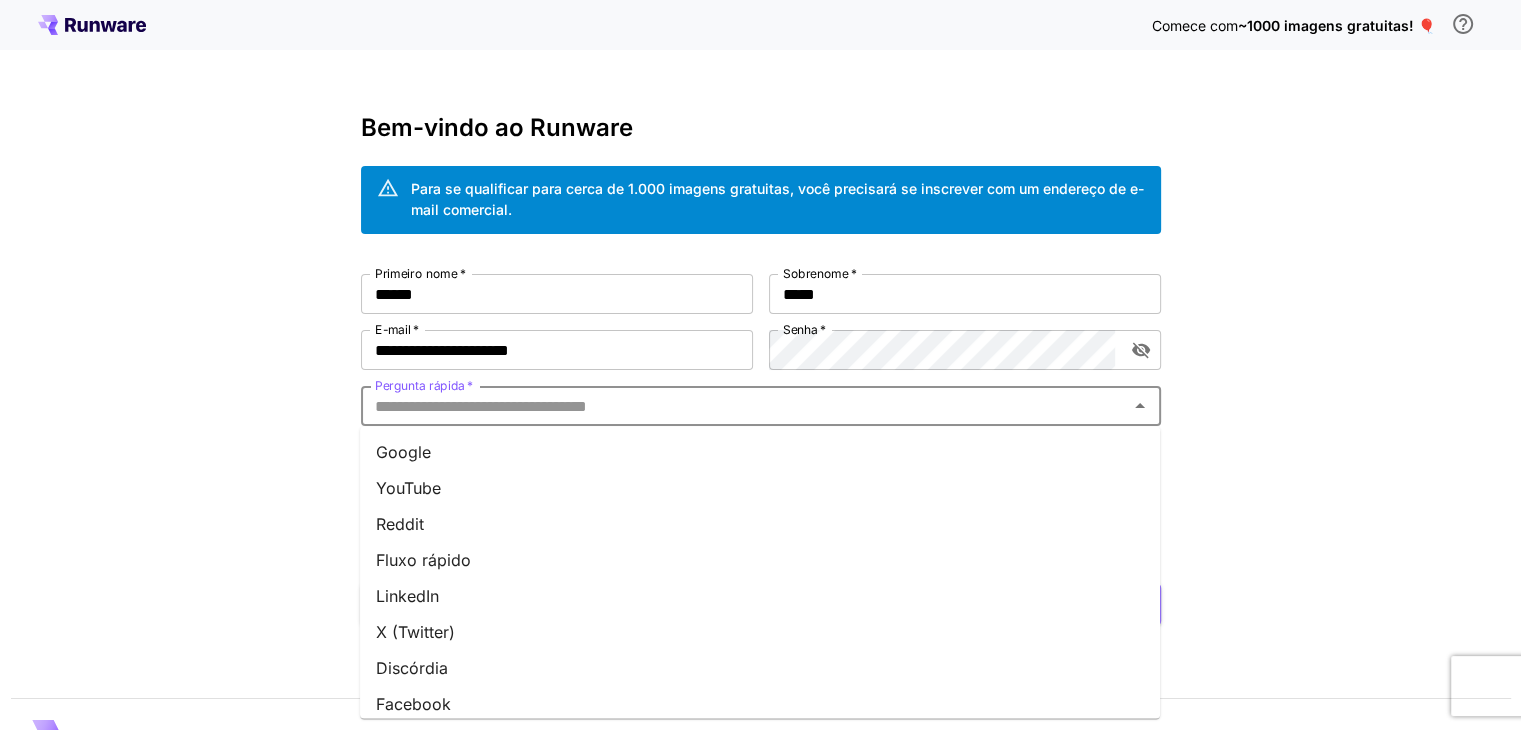 click on "Google" at bounding box center [760, 452] 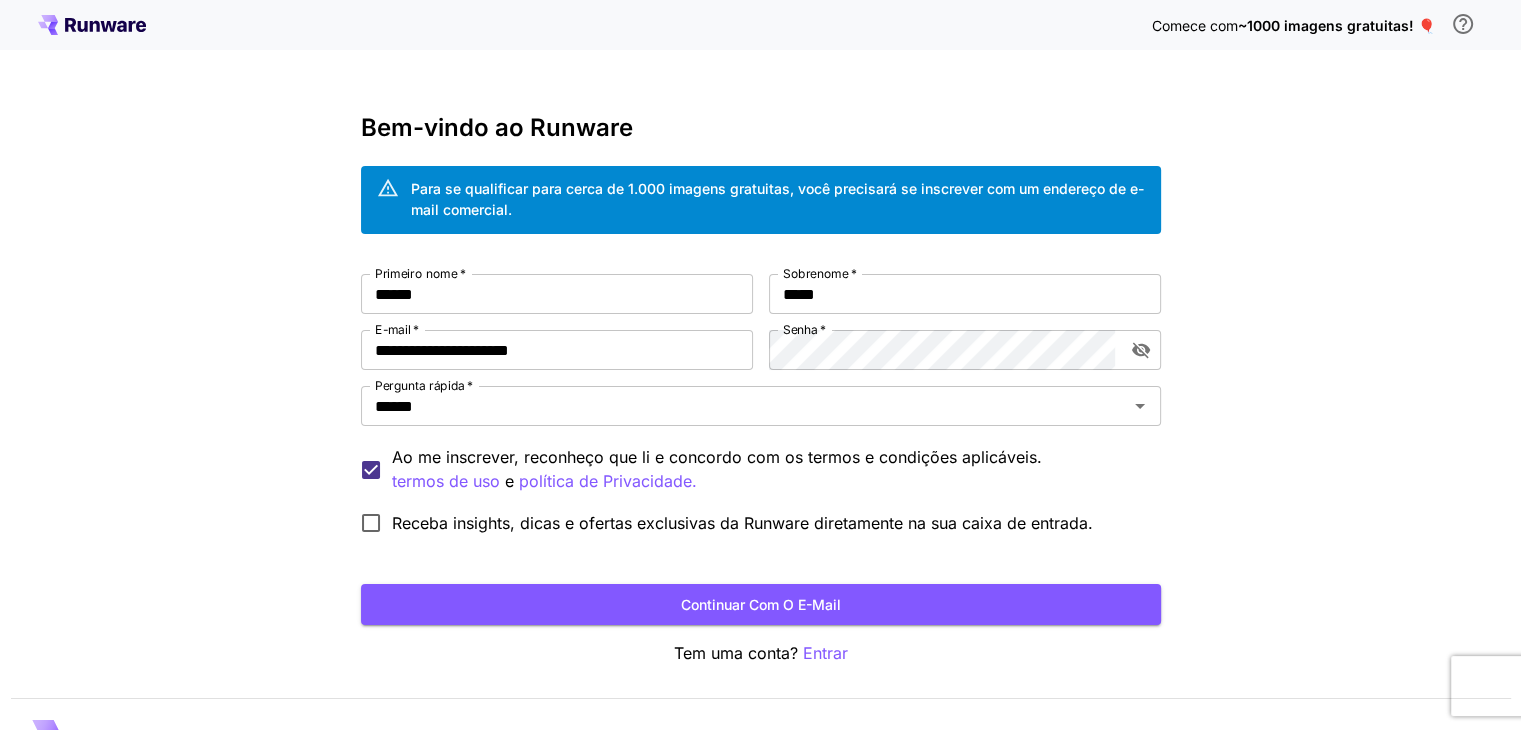 click on "**********" at bounding box center (761, 449) 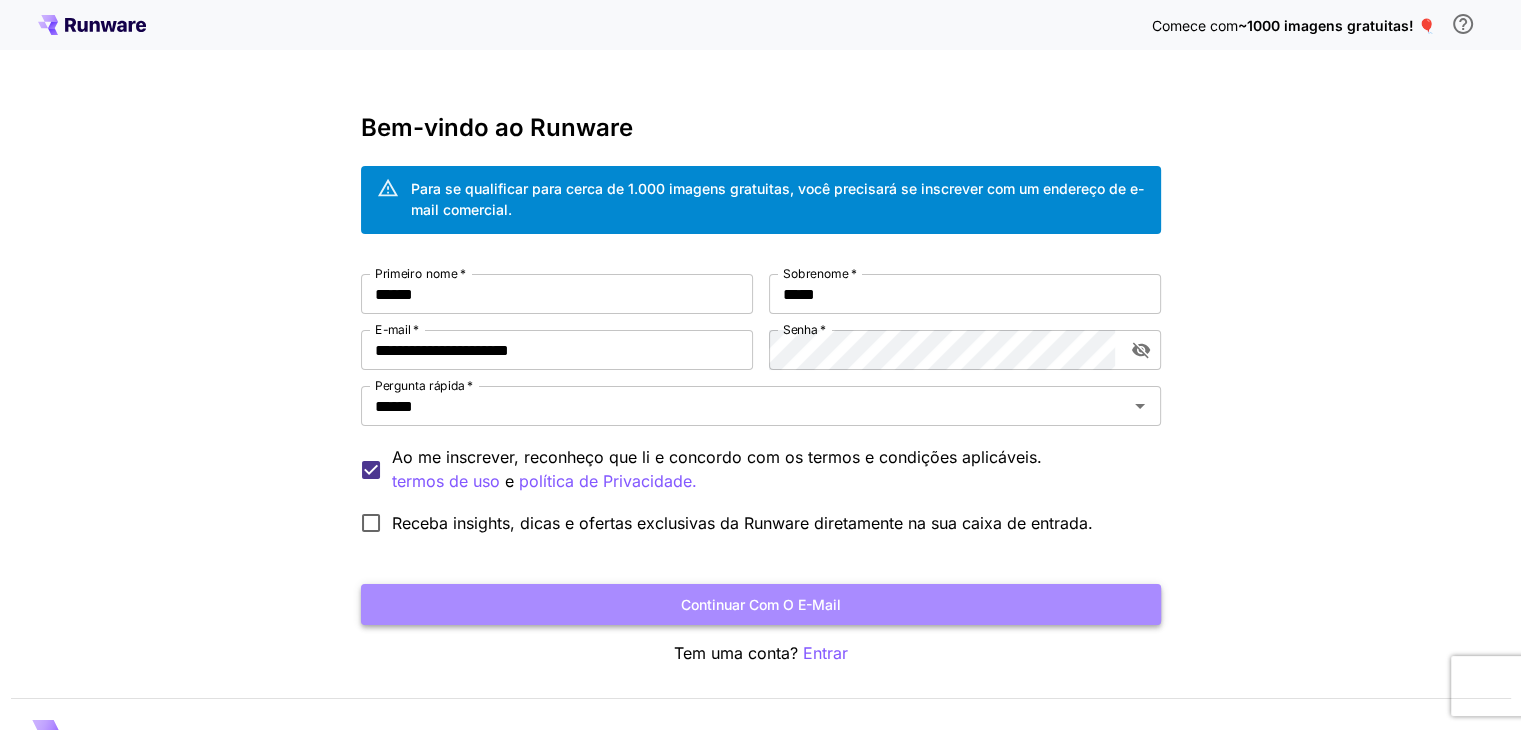 click on "Continuar com o e-mail" at bounding box center (761, 604) 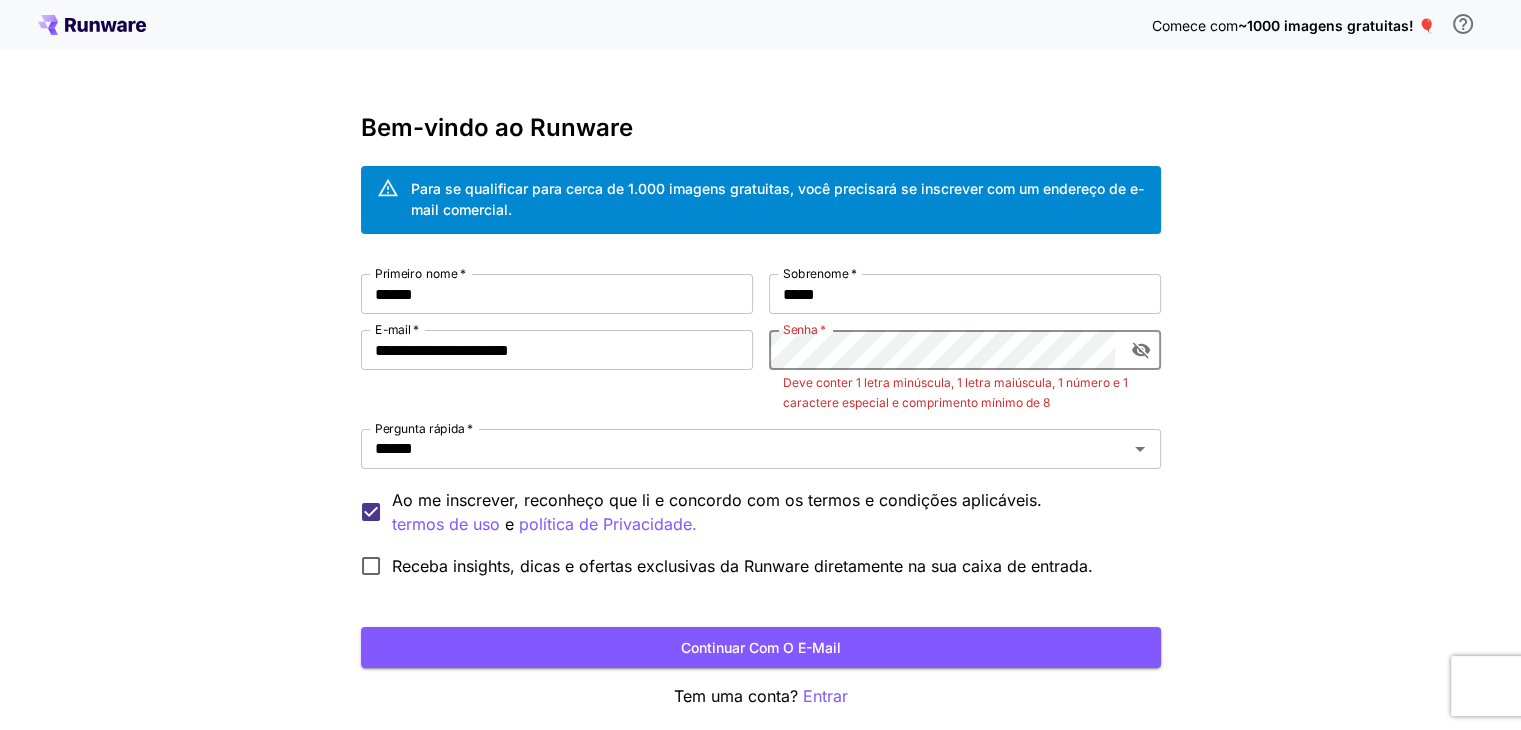 click at bounding box center (1141, 350) 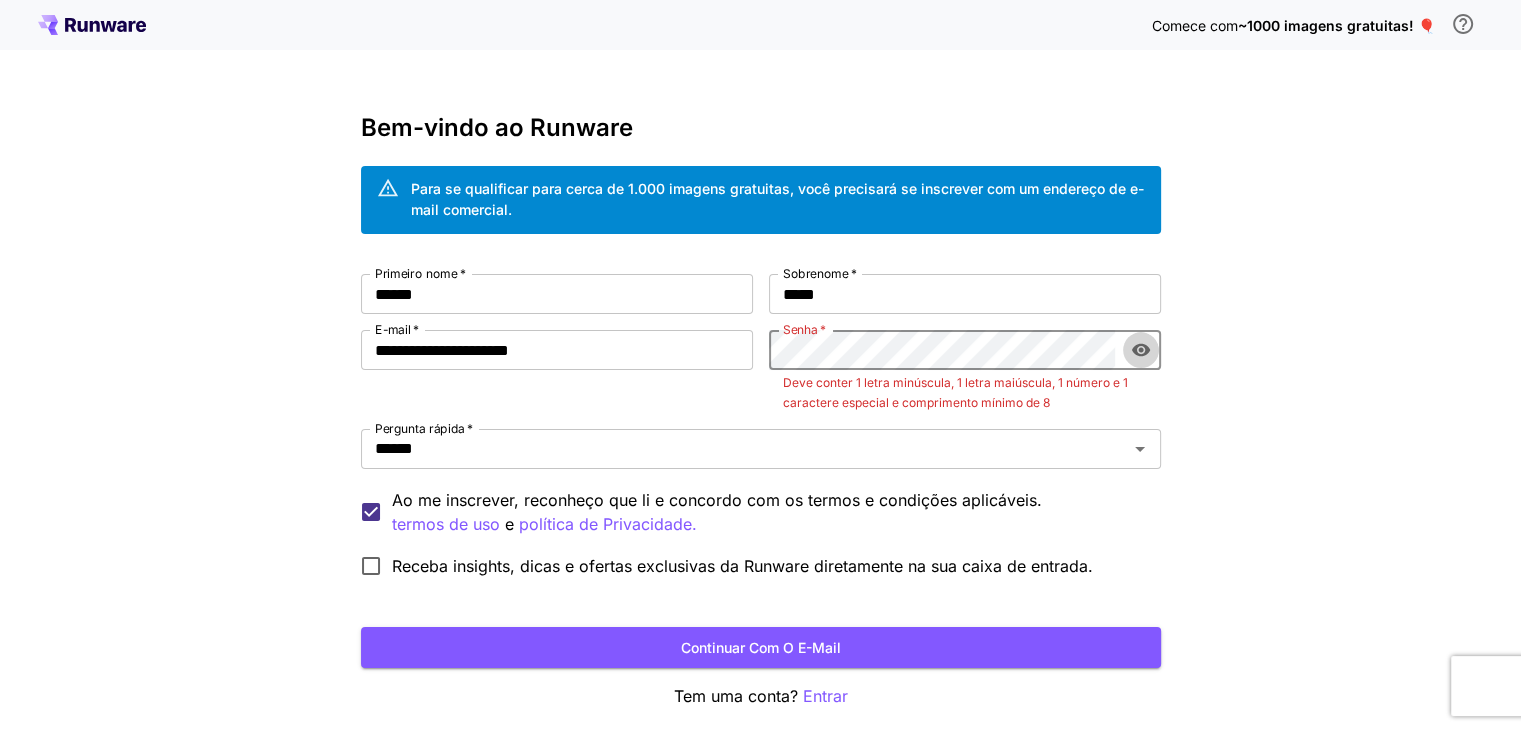 click at bounding box center (1141, 350) 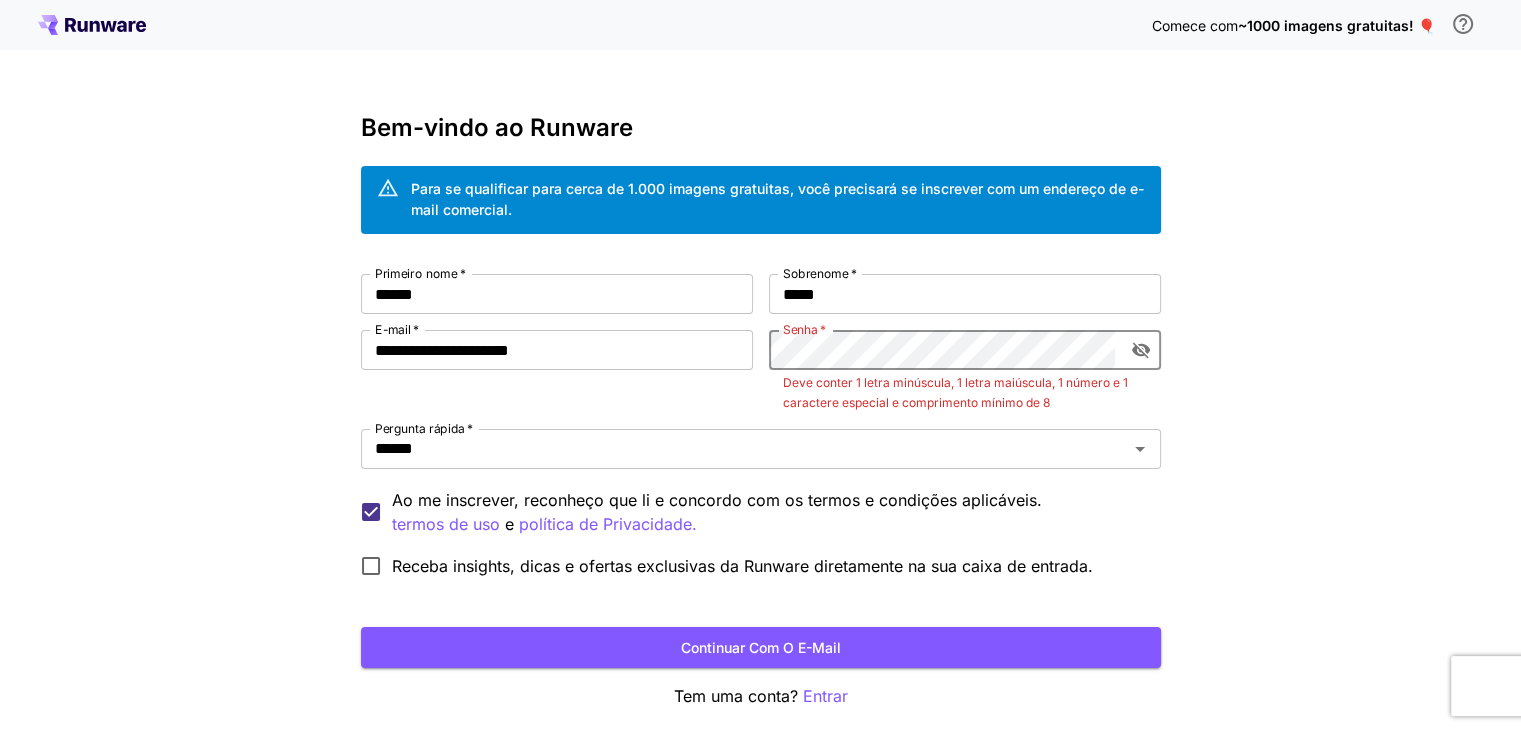 click at bounding box center [1141, 350] 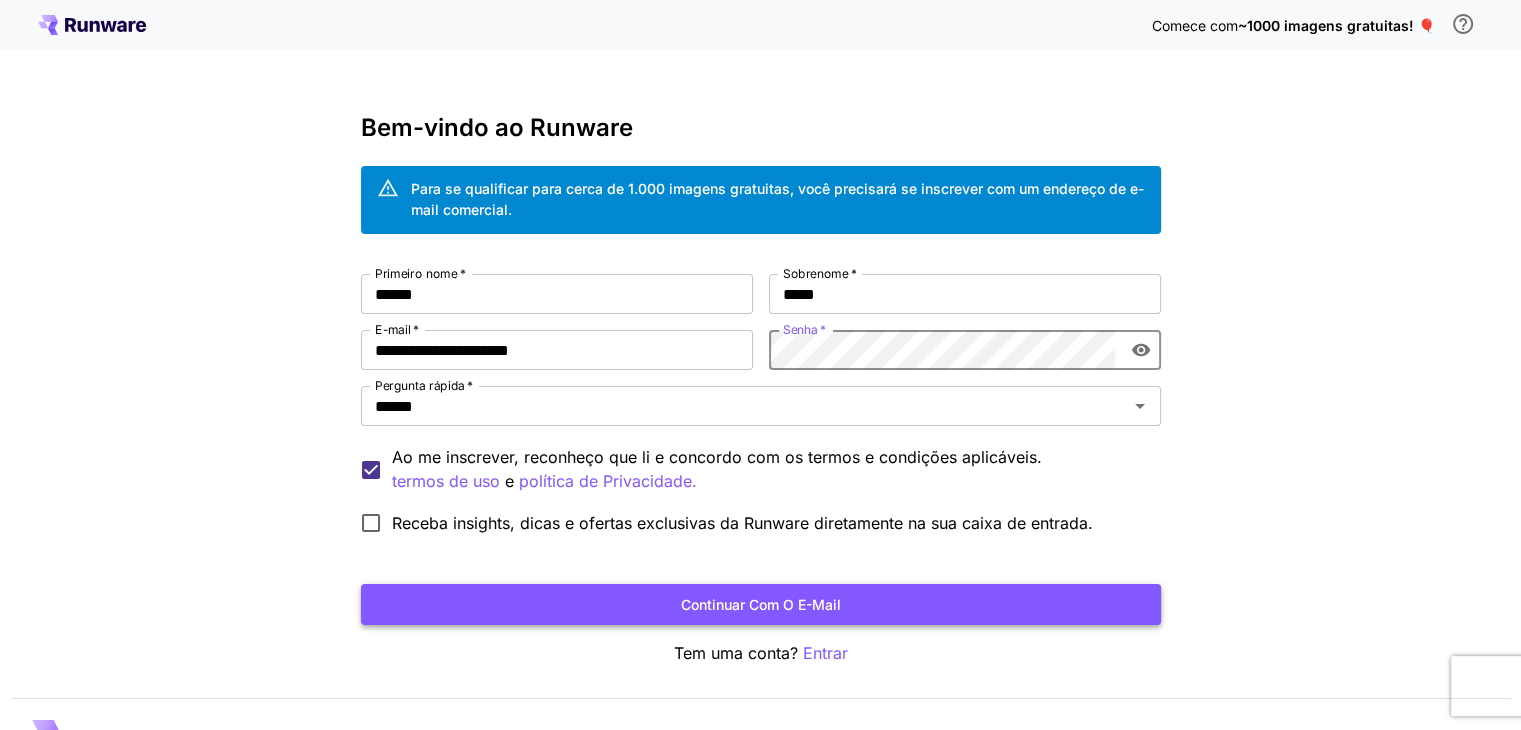 click on "Continuar com o e-mail" at bounding box center [761, 604] 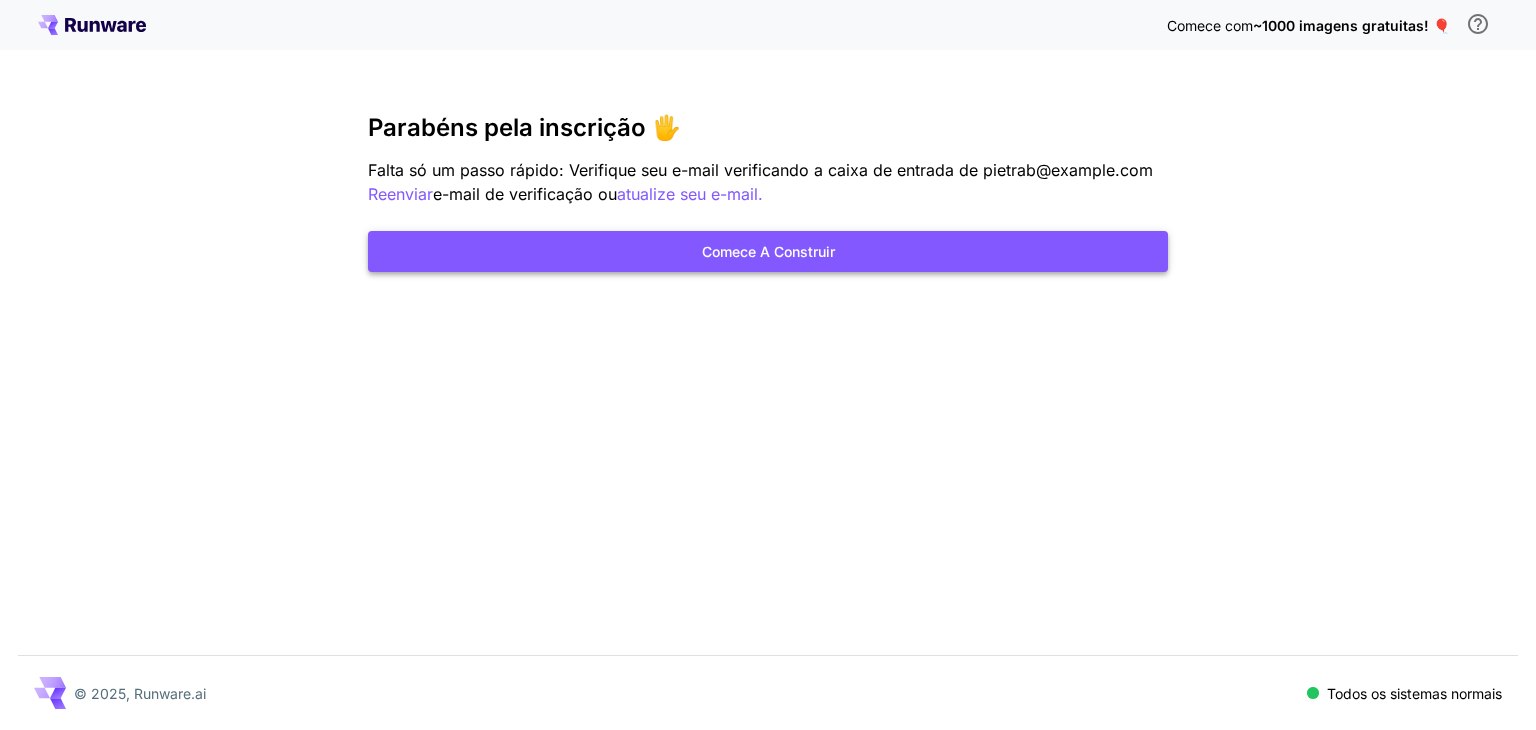 click on "Comece a construir" at bounding box center [768, 251] 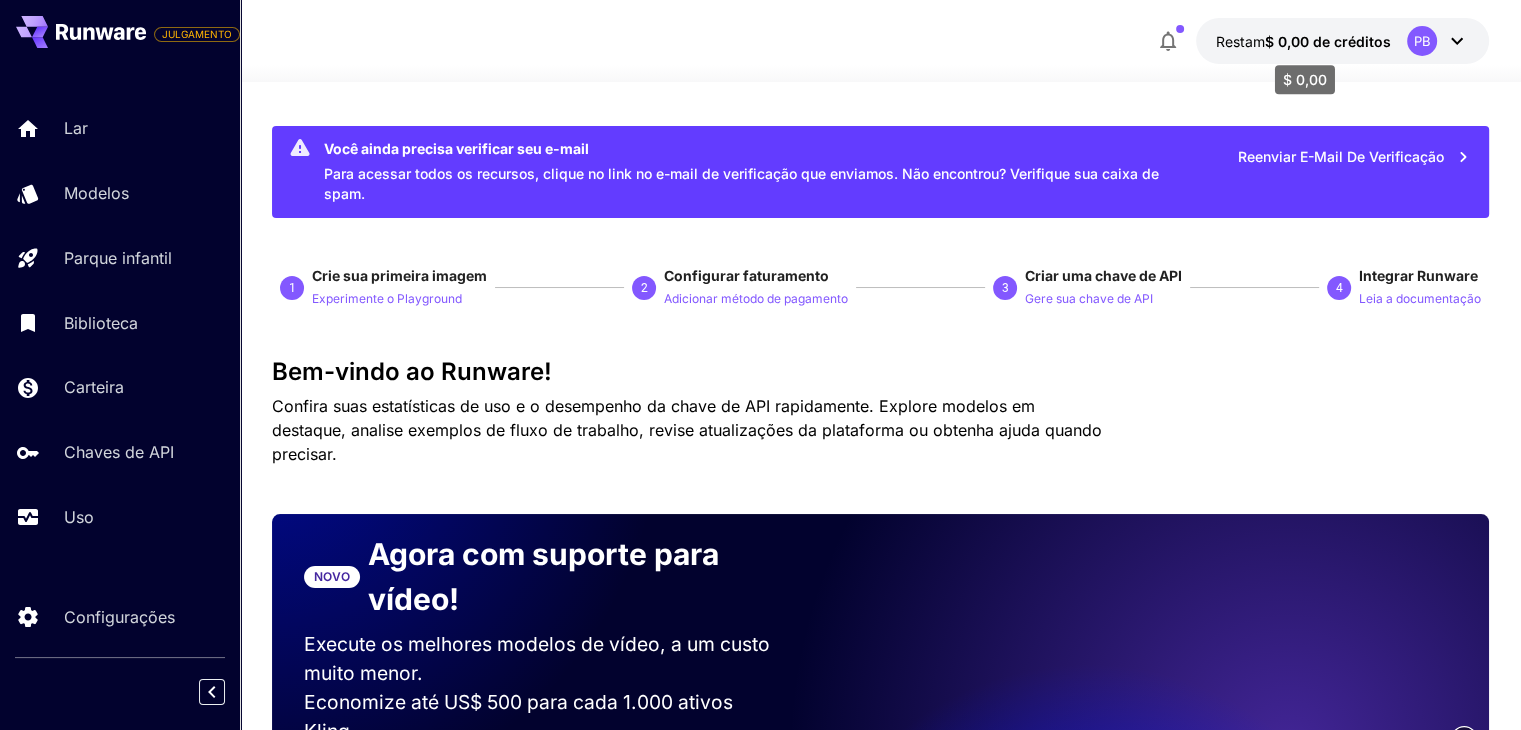 click on "$ 0,00 de créditos" at bounding box center [1328, 41] 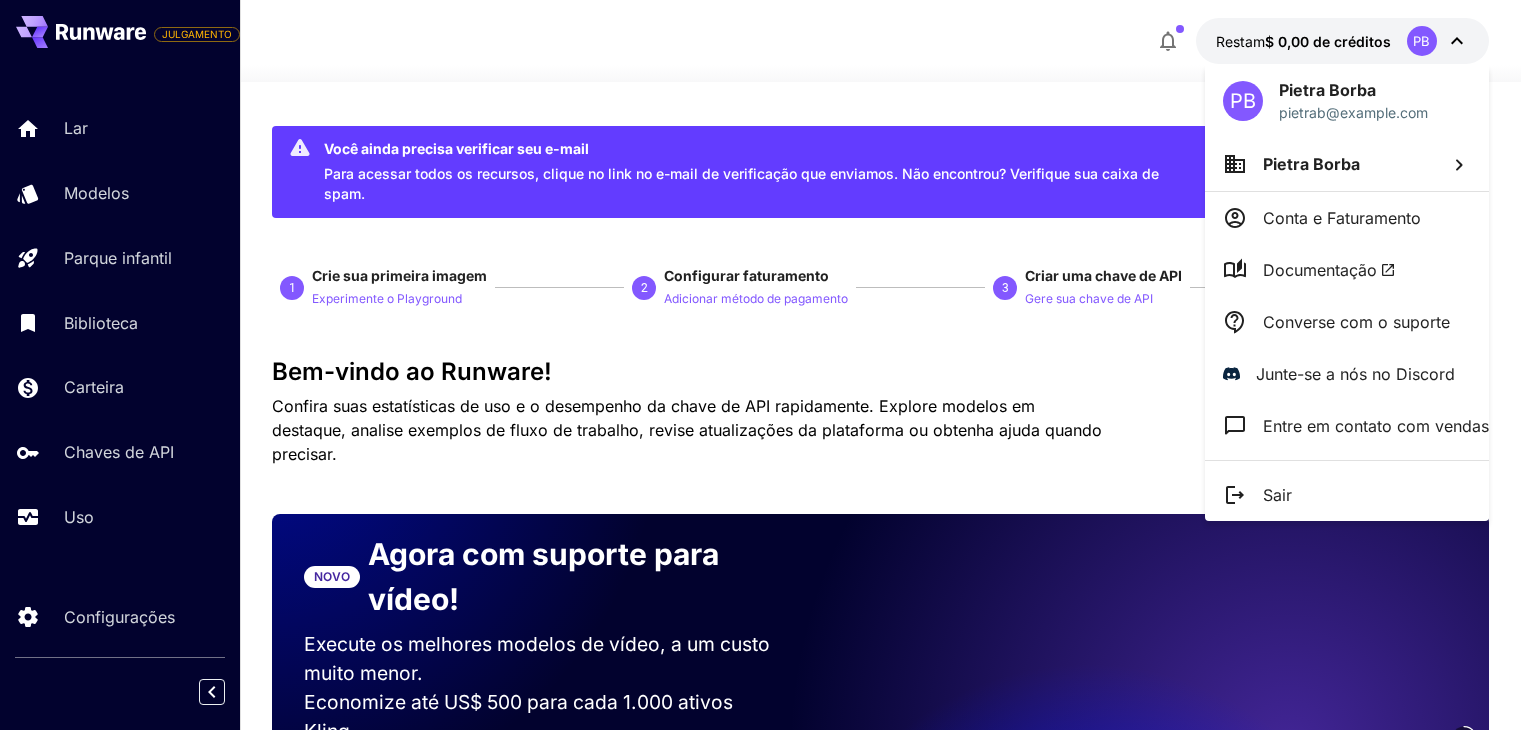 click at bounding box center (768, 365) 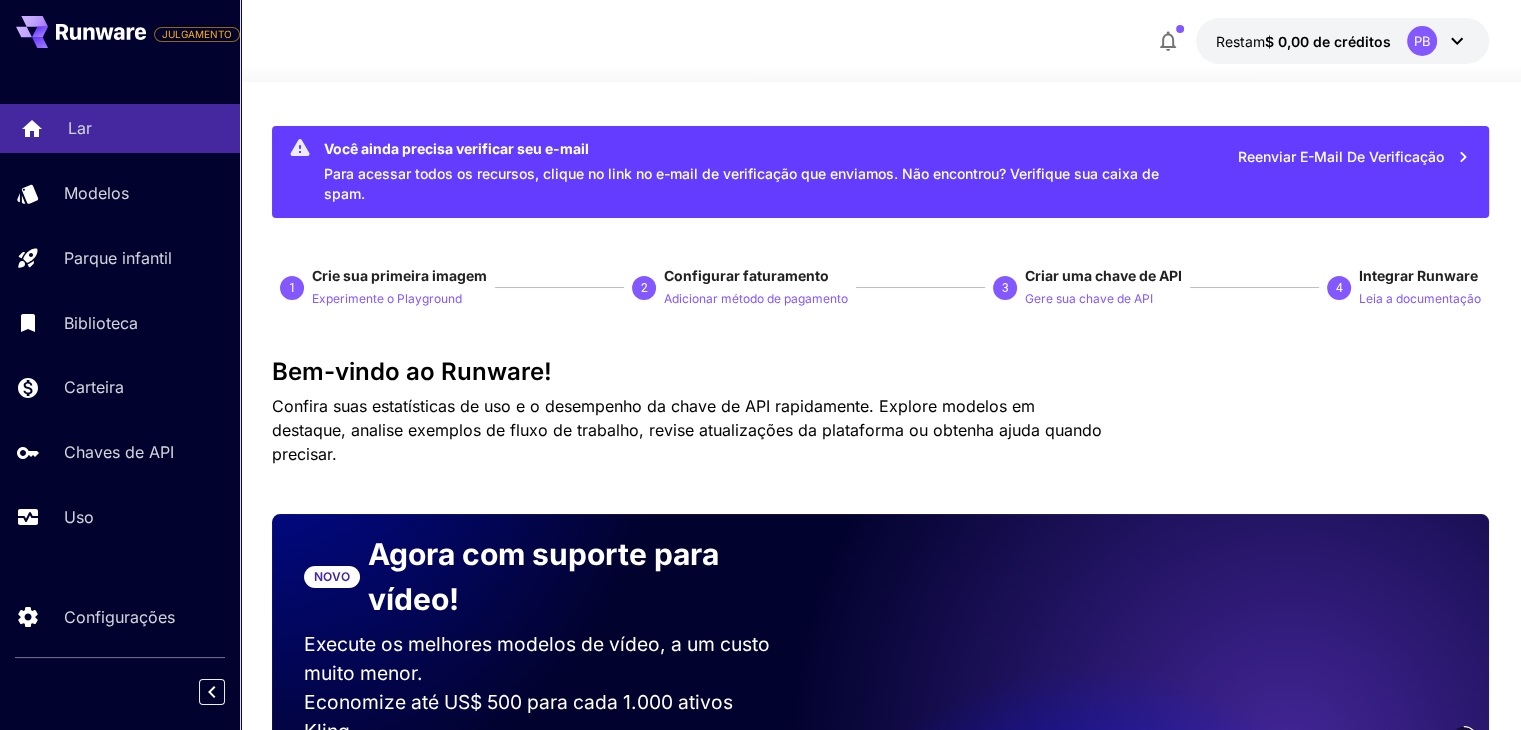 click on "Lar" at bounding box center [146, 128] 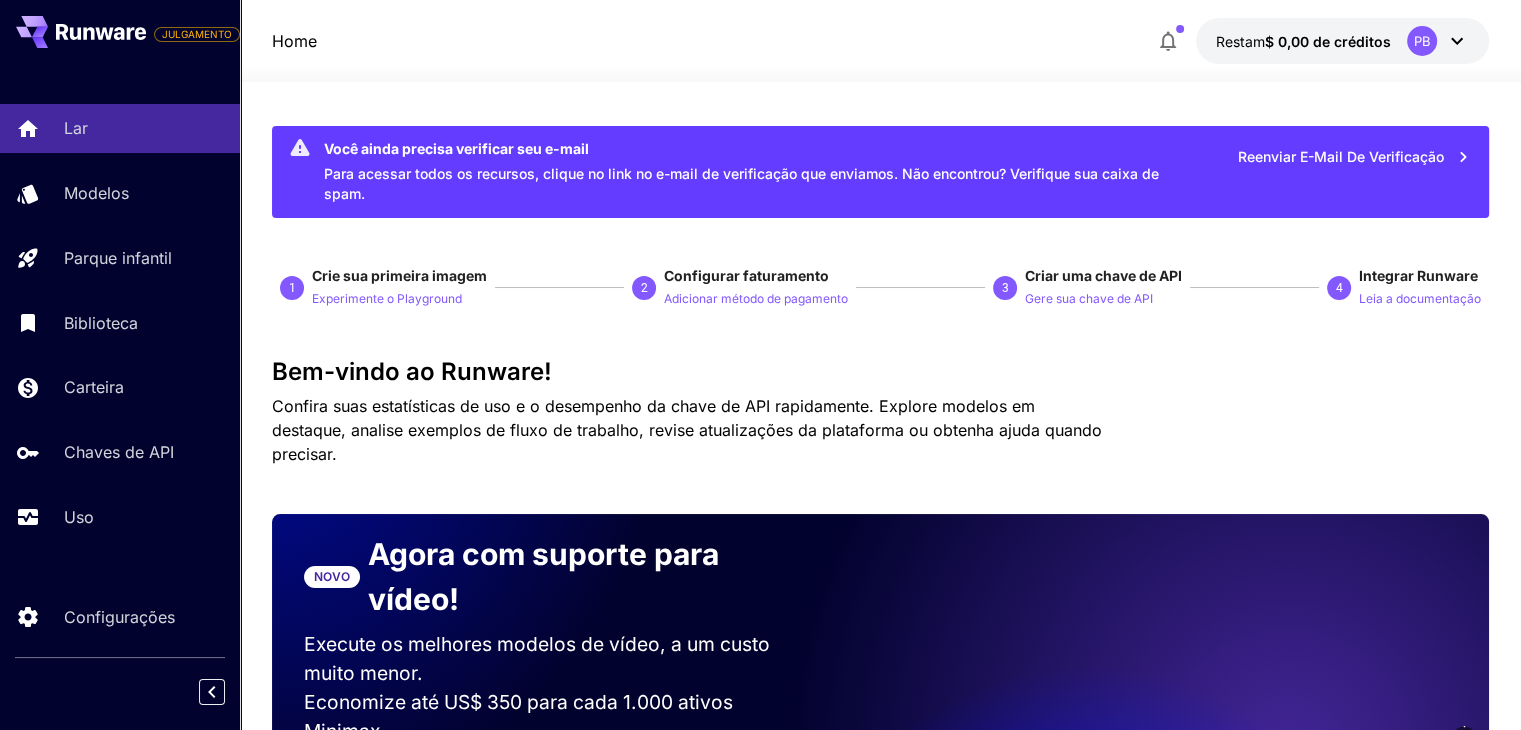 click on "PB" at bounding box center (1438, 41) 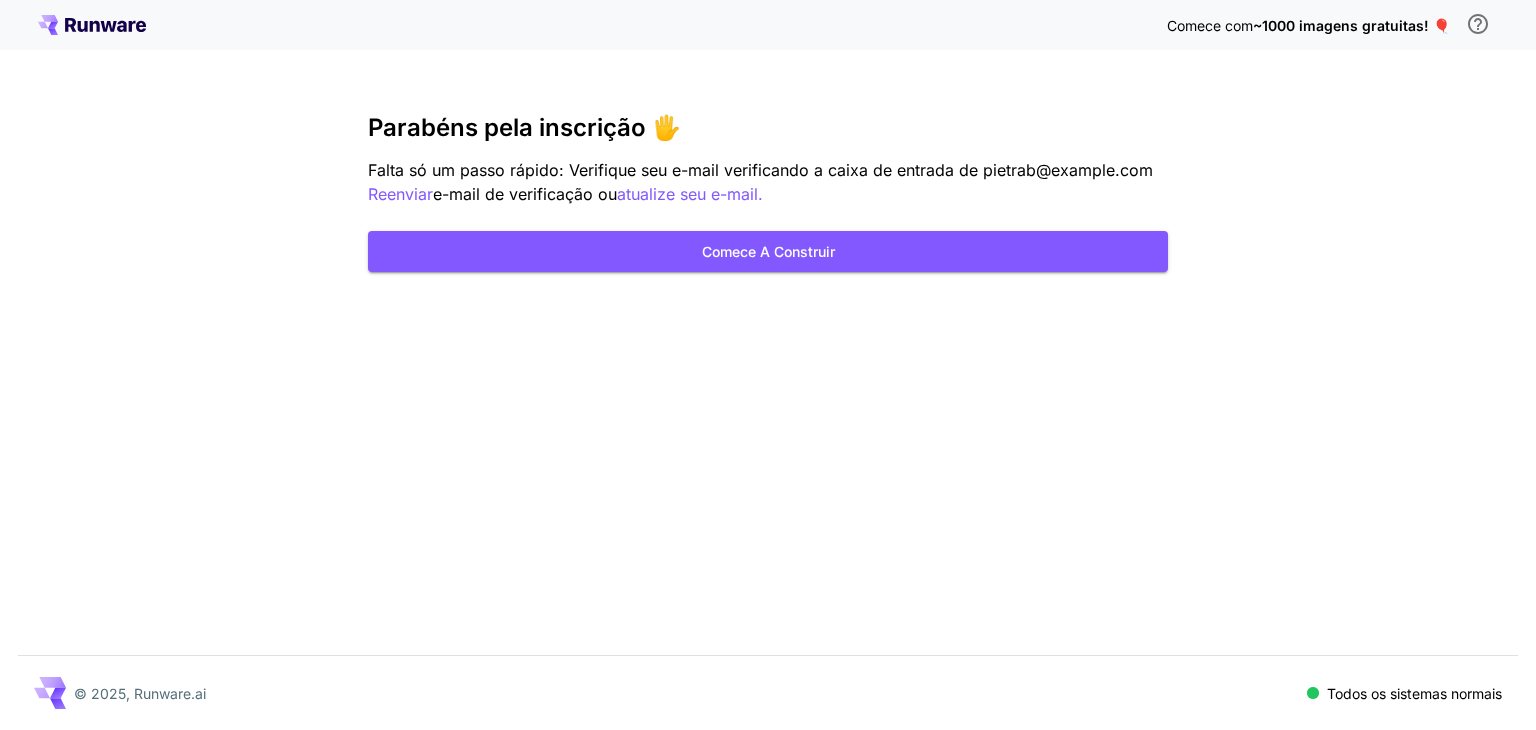 click on "Comece com" at bounding box center [1210, 25] 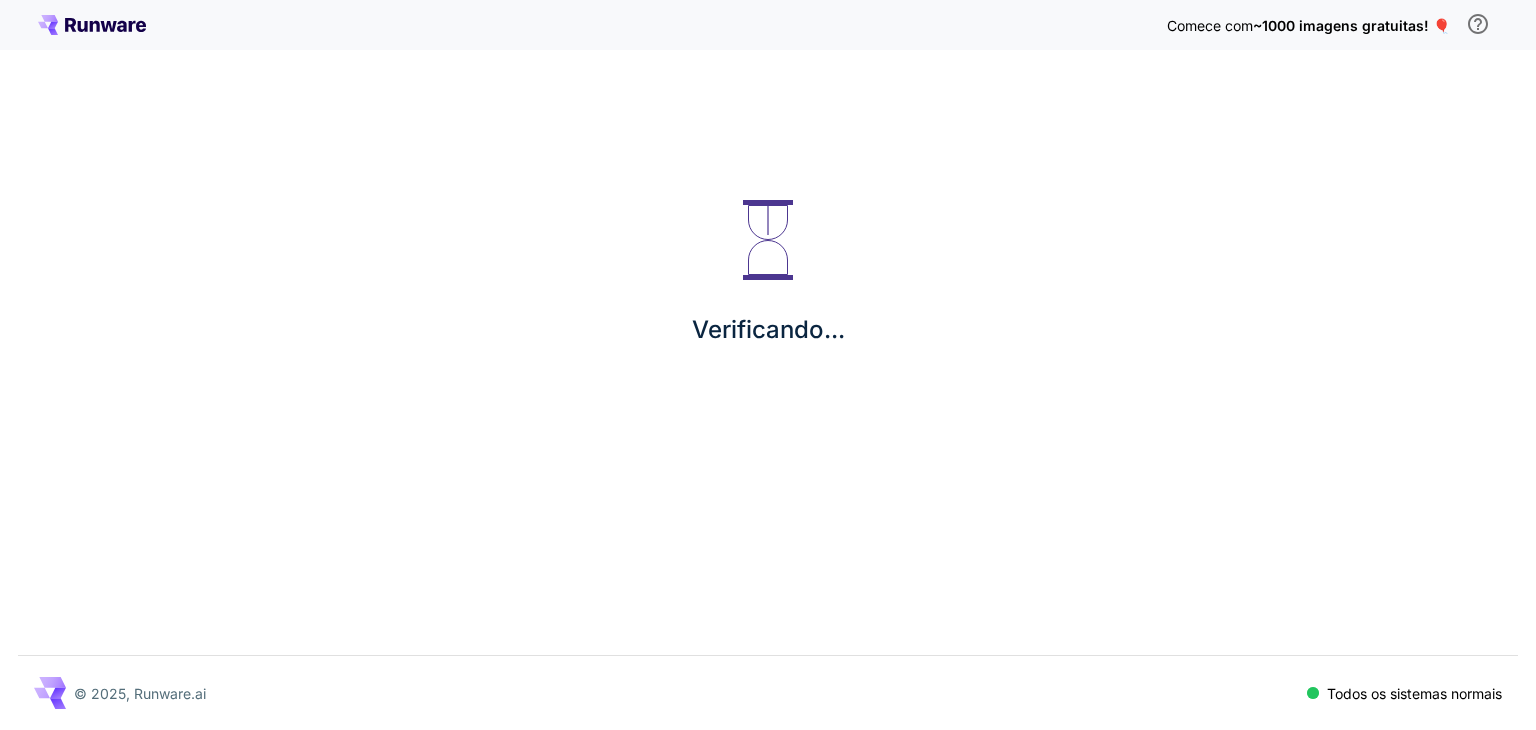 scroll, scrollTop: 0, scrollLeft: 0, axis: both 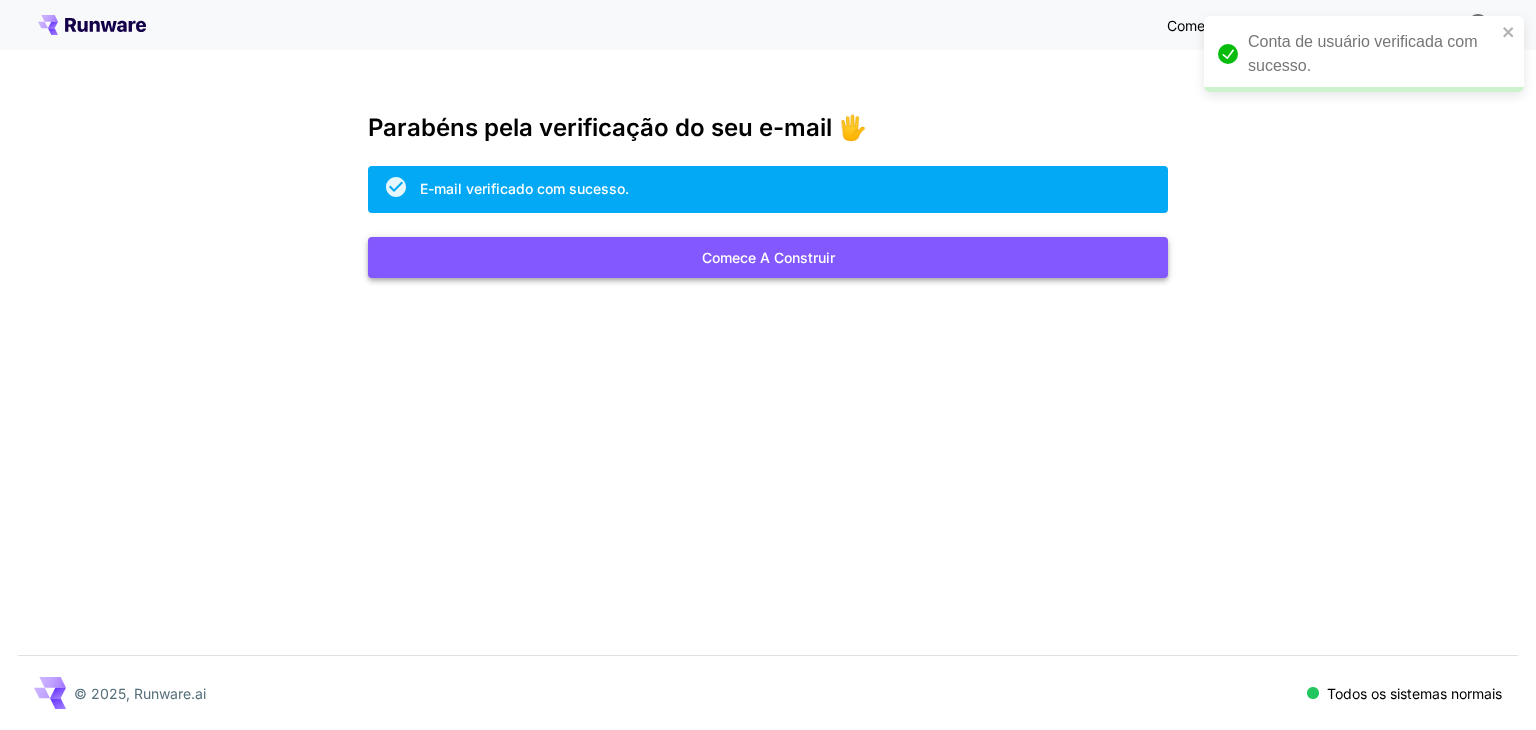 click on "Comece a construir" at bounding box center [768, 257] 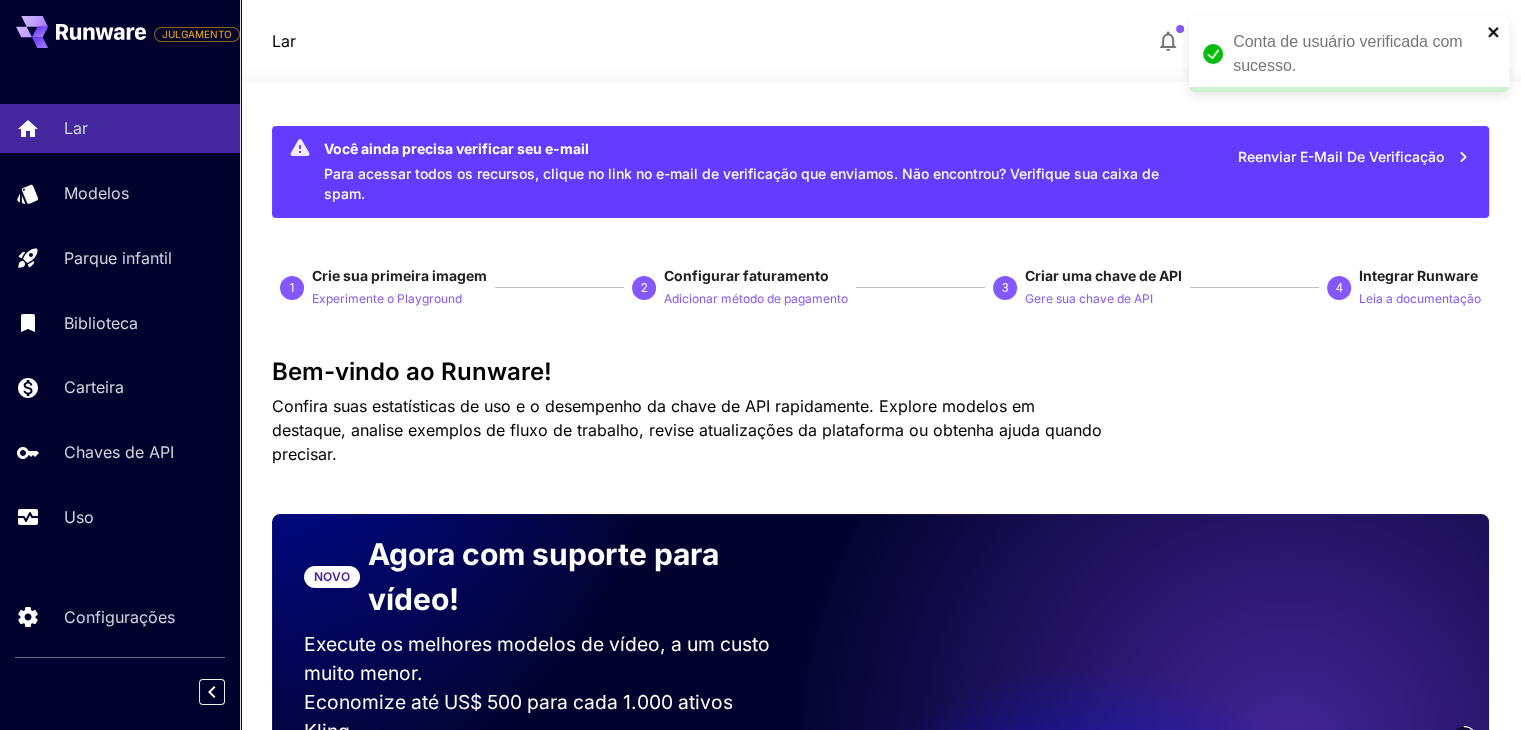click 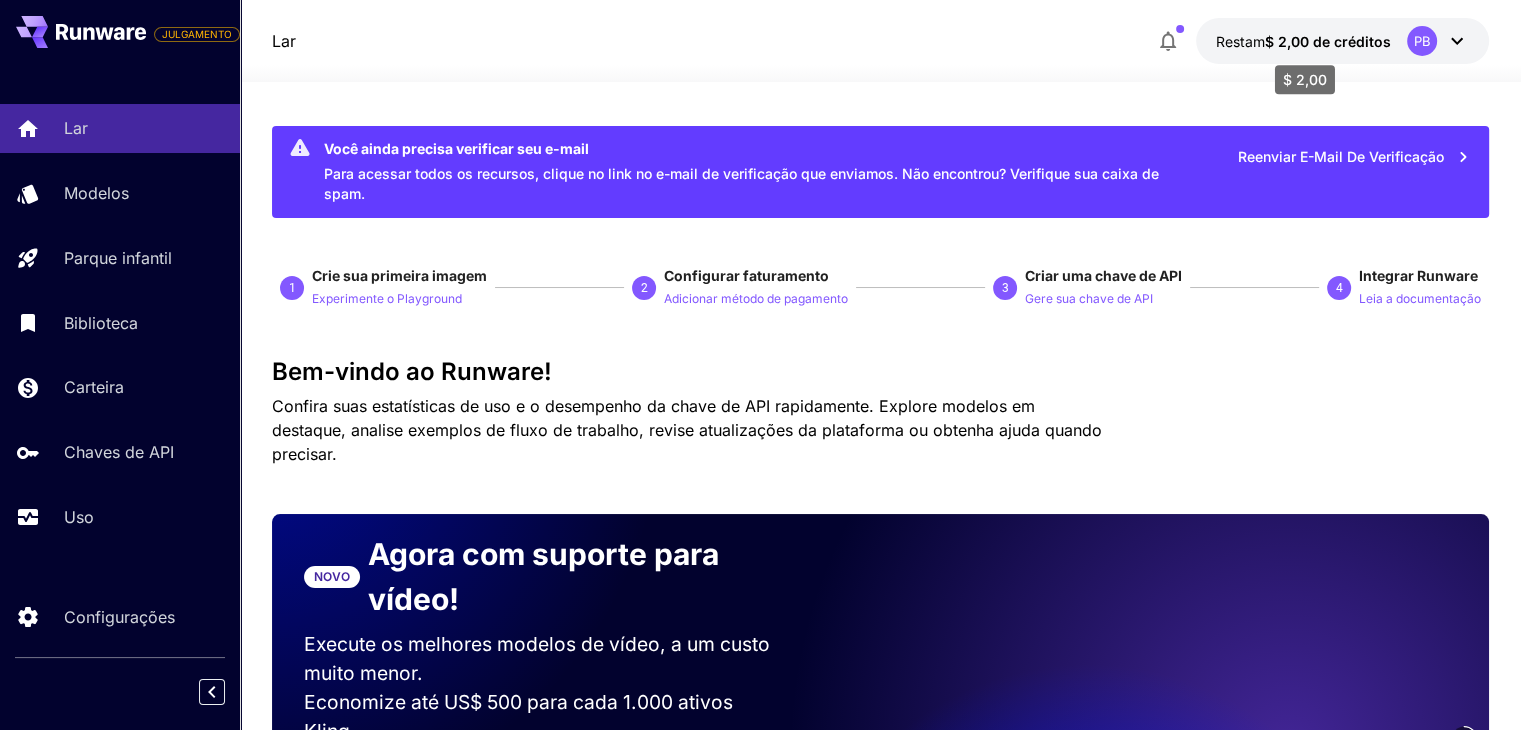 click on "$ 2,00 de créditos" at bounding box center [1328, 41] 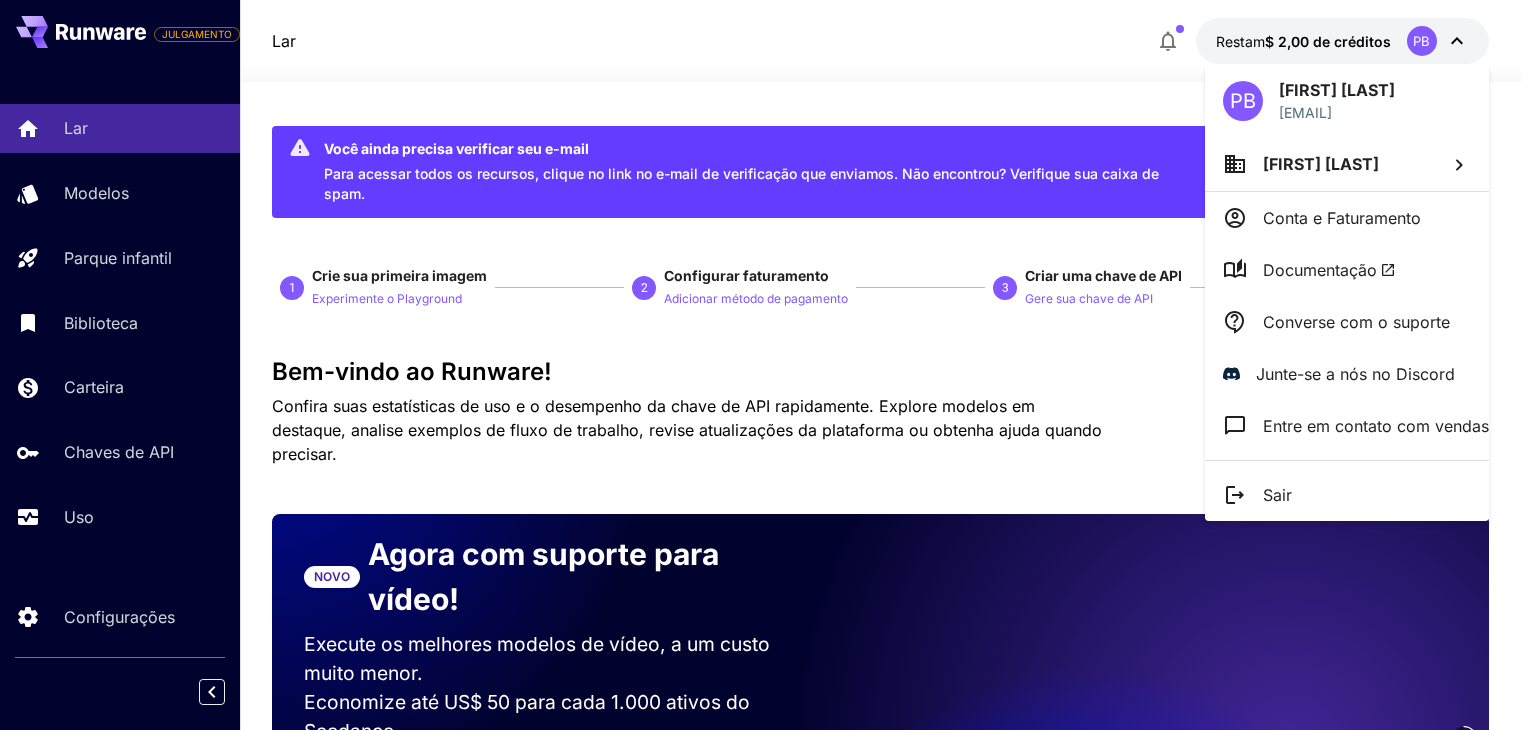 click at bounding box center (768, 365) 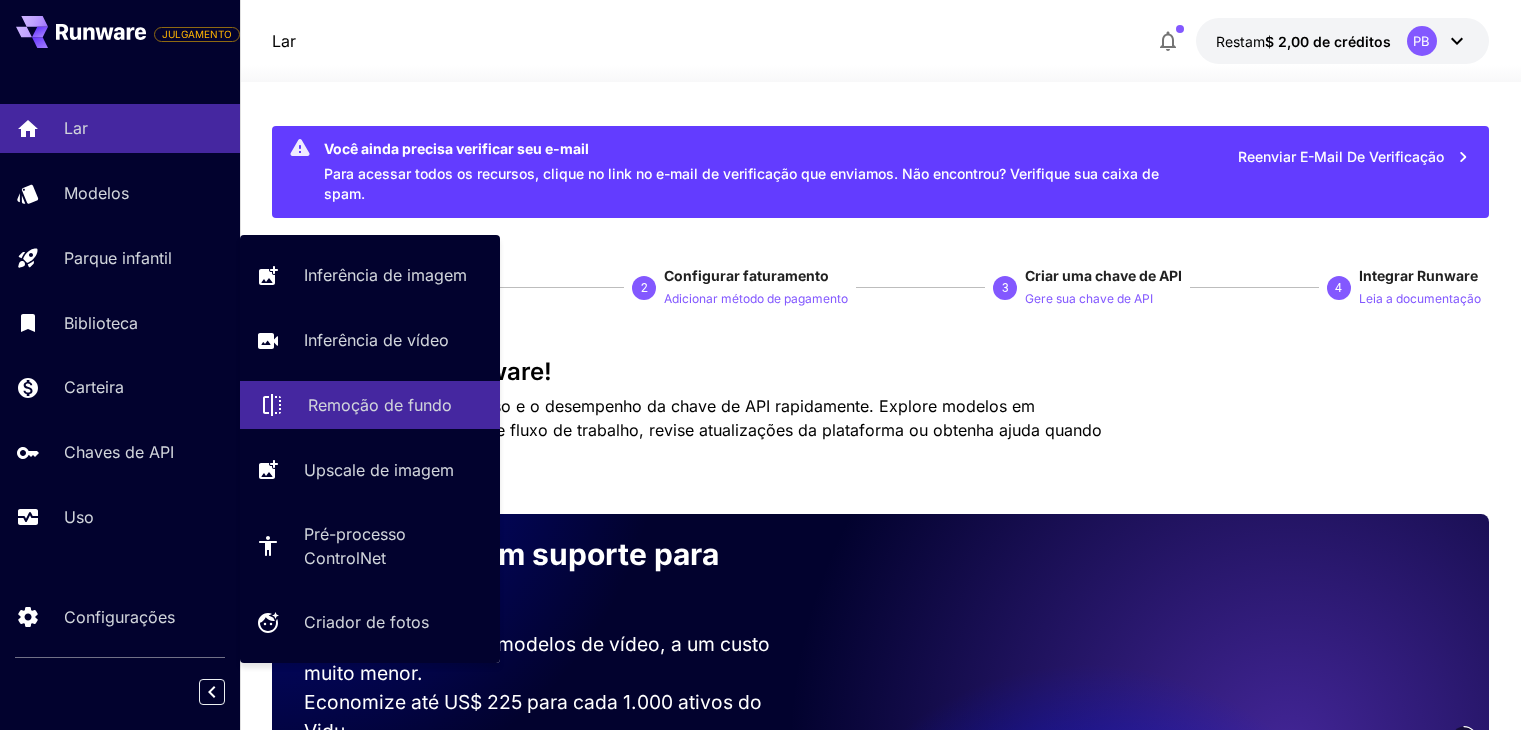 click on "Remoção de fundo" at bounding box center [370, 405] 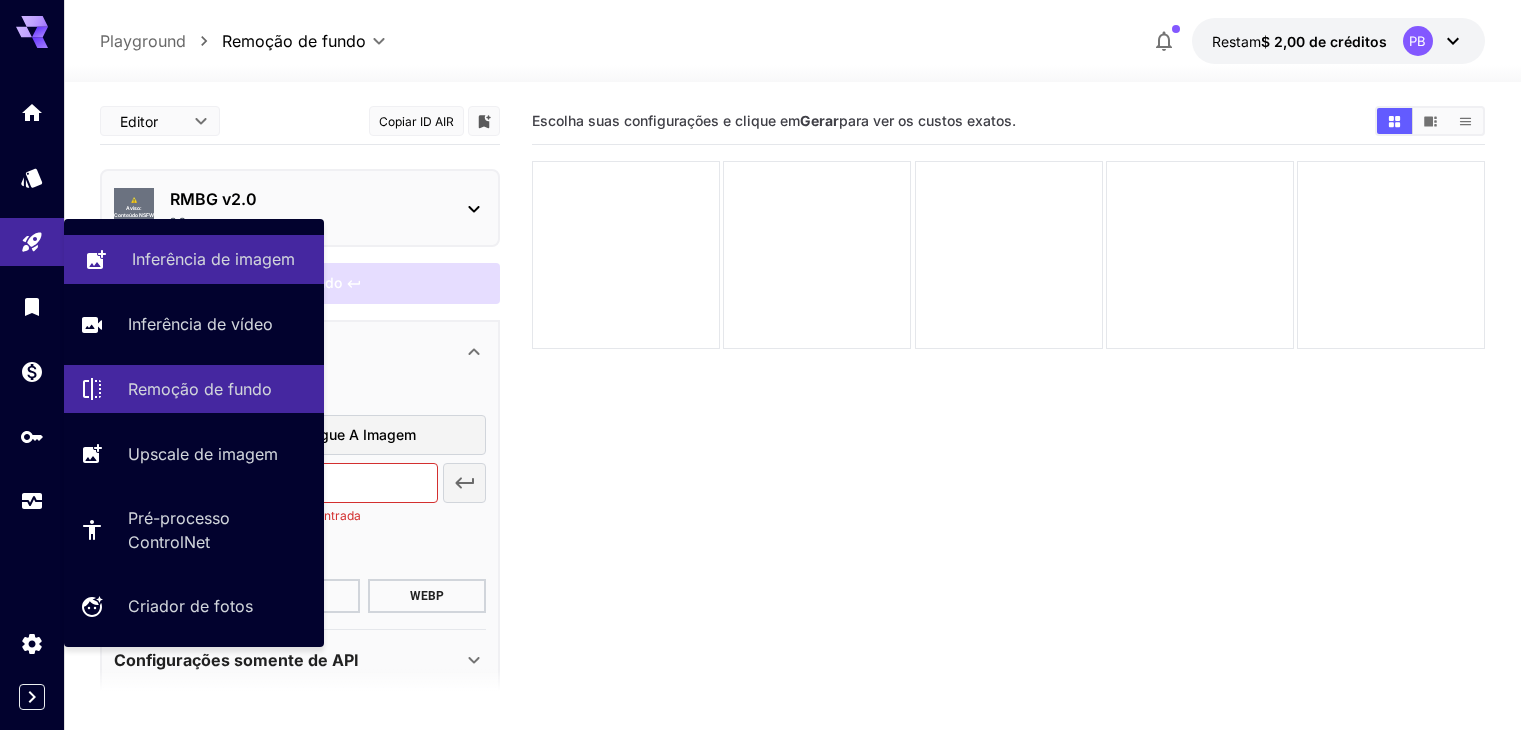 click on "Inferência de imagem" at bounding box center [213, 259] 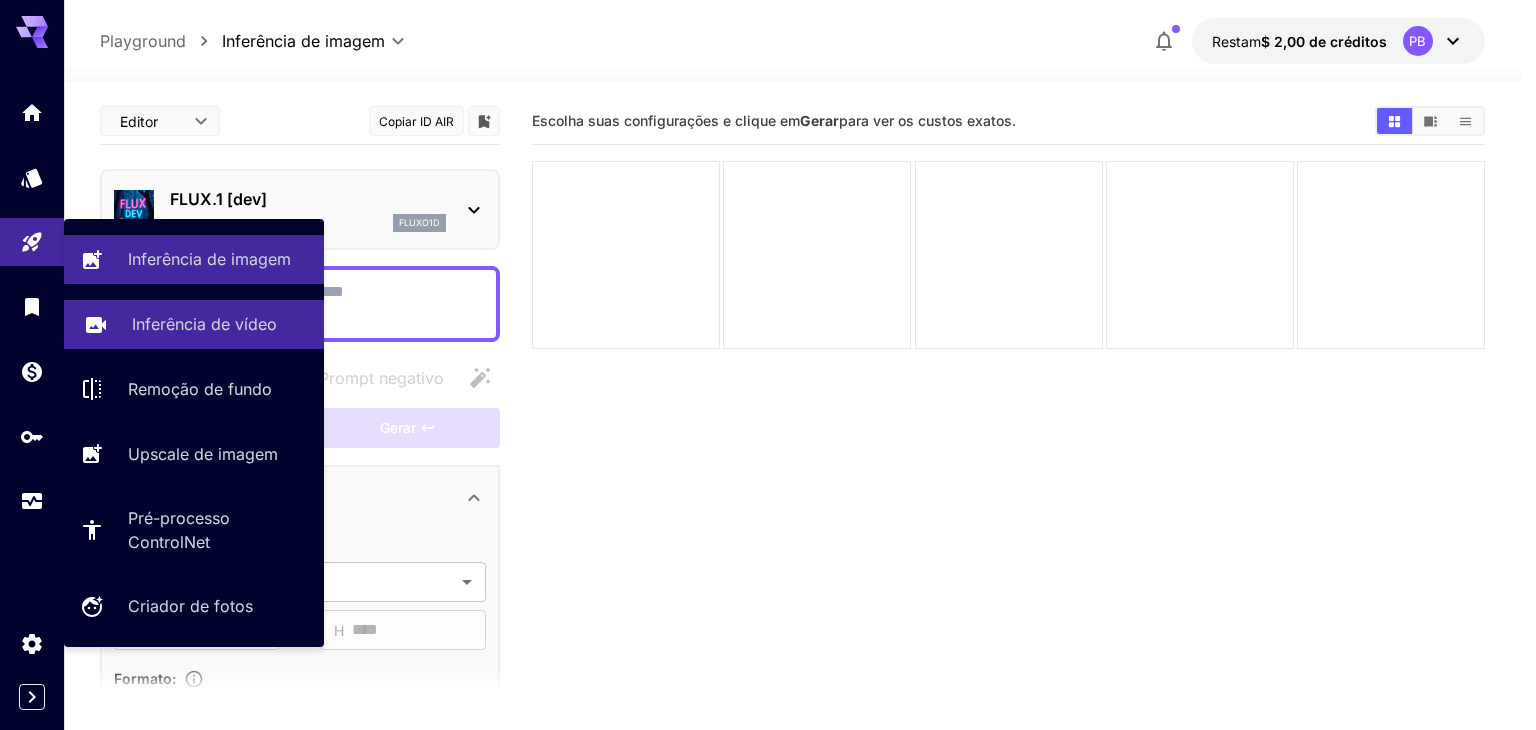 click on "Inferência de vídeo" at bounding box center [194, 324] 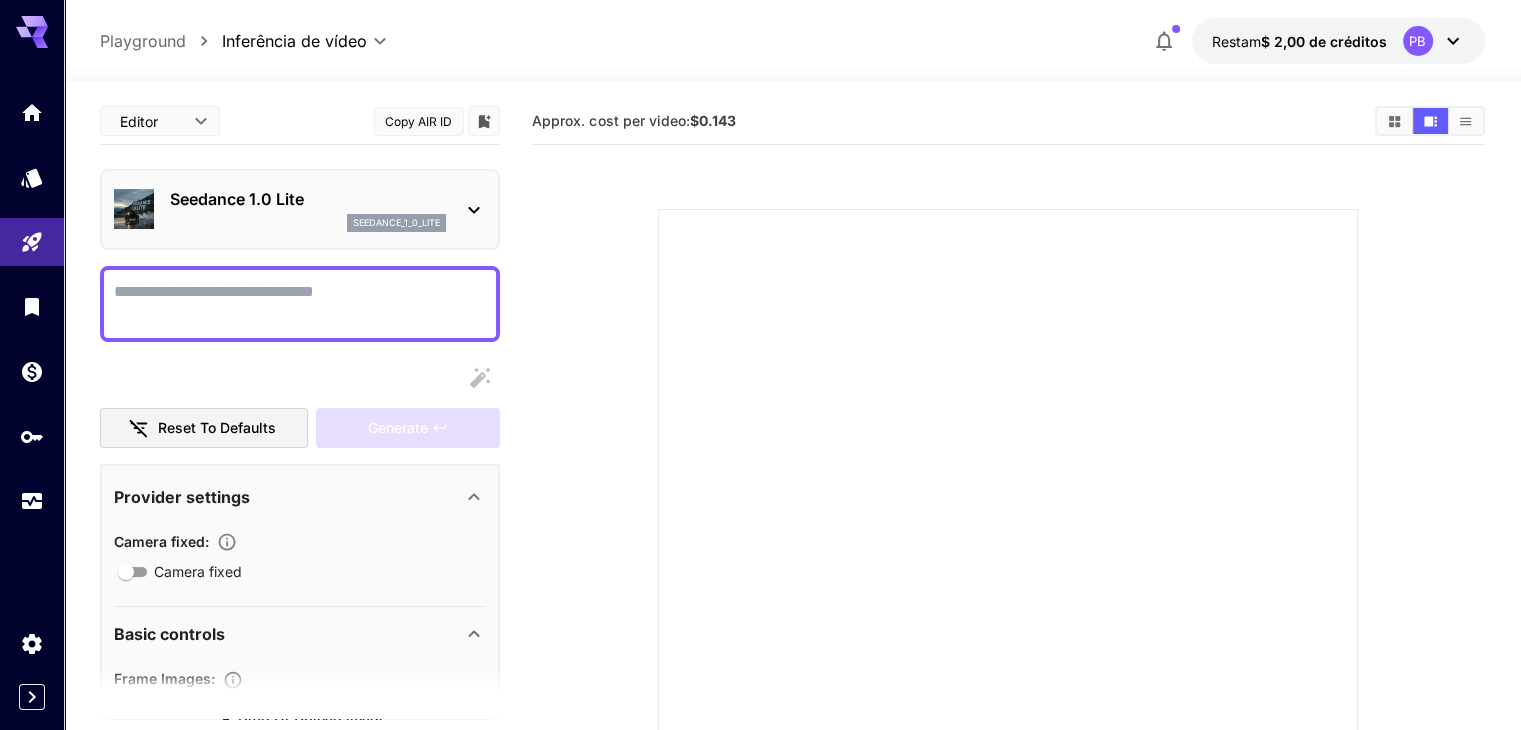 click 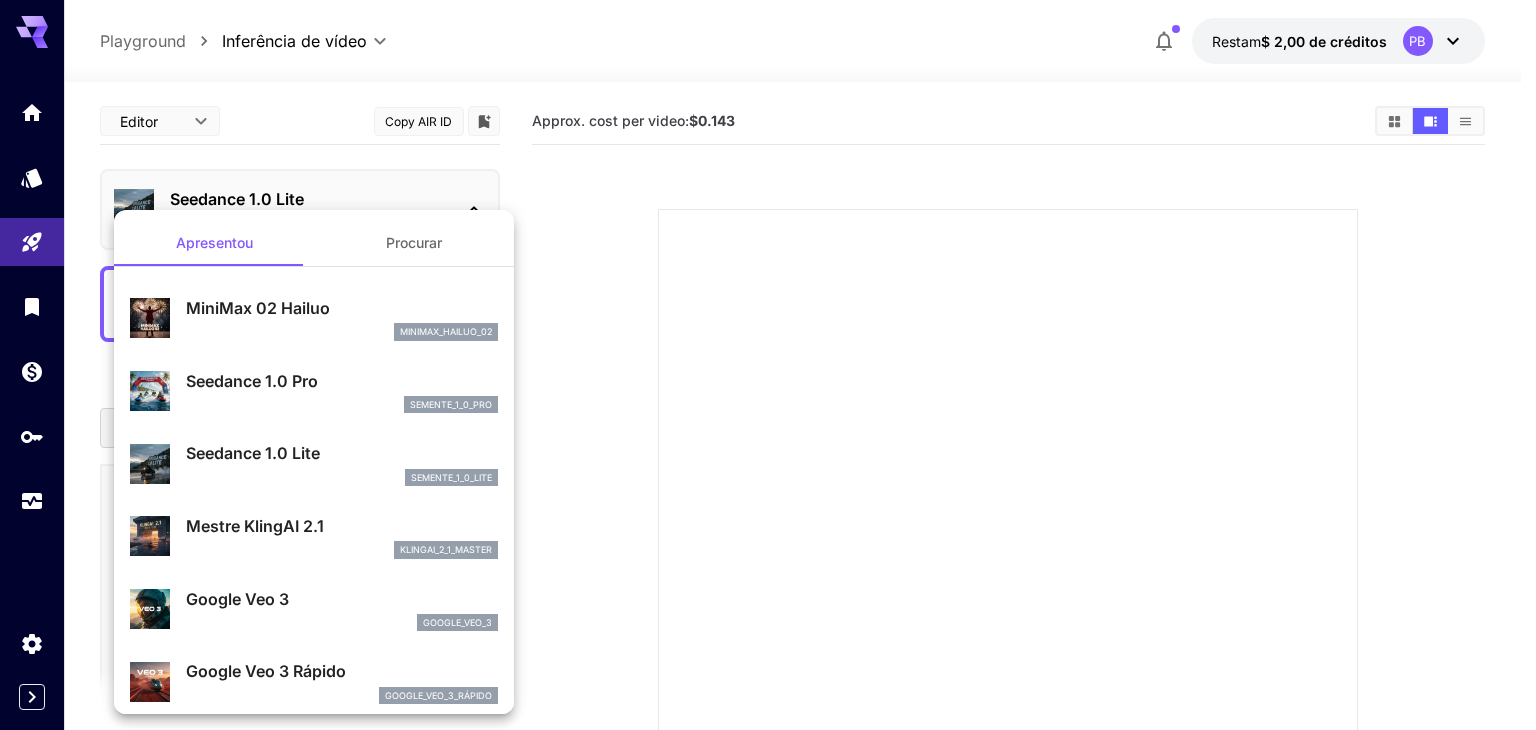 click on "Apresentou Procurar MiniMax 02 Hailuo minimax_hailuo_02 Seedance 1.0 Pro semente_1_0_pro Seedance 1.0 Lite semente_1_0_lite Mestre KlingAI 2.1 klingai_2_1_master Google Veo 3 google_veo_3 Google Veo 3 Rápido google_veo_3_rápido" at bounding box center (314, 2568) 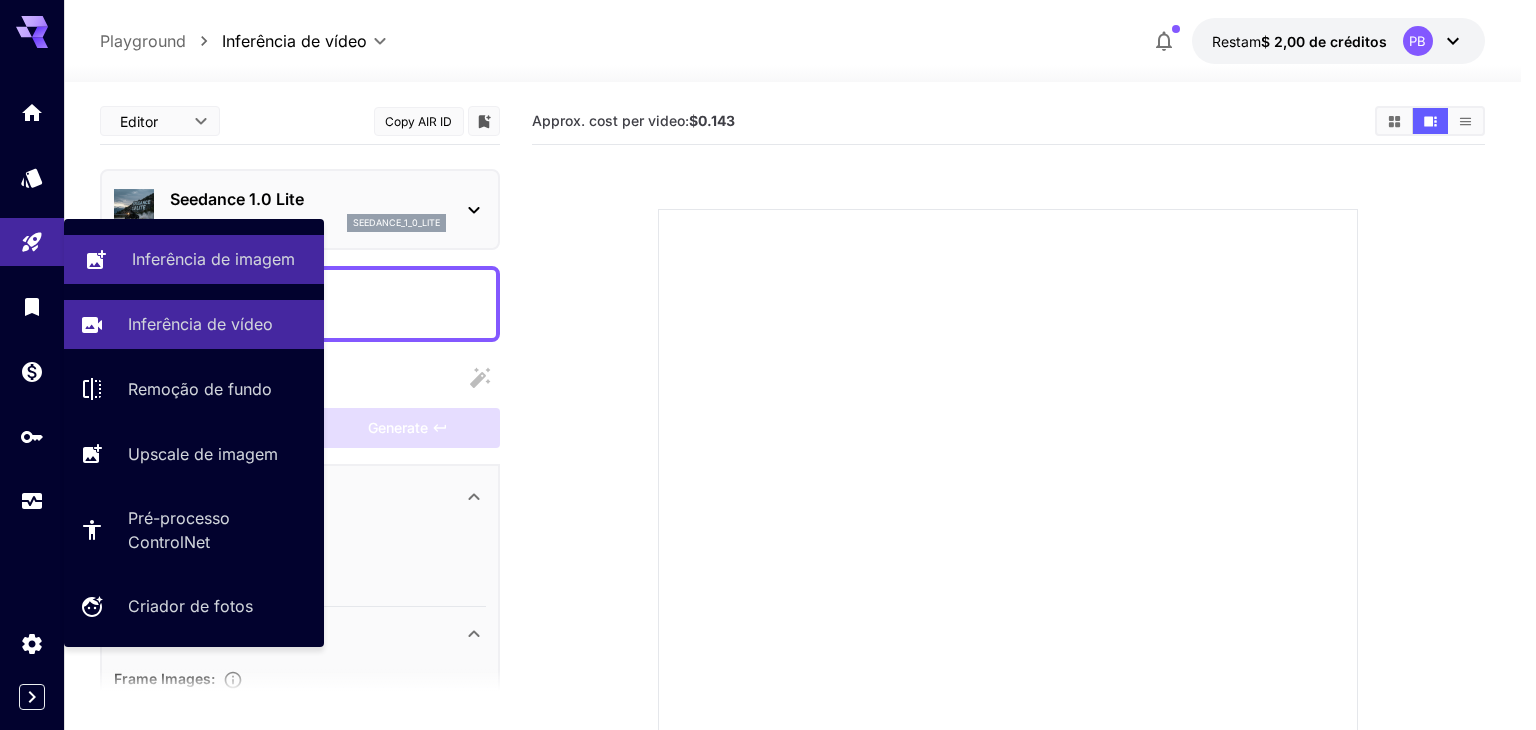 click on "Inferência de imagem" at bounding box center [213, 259] 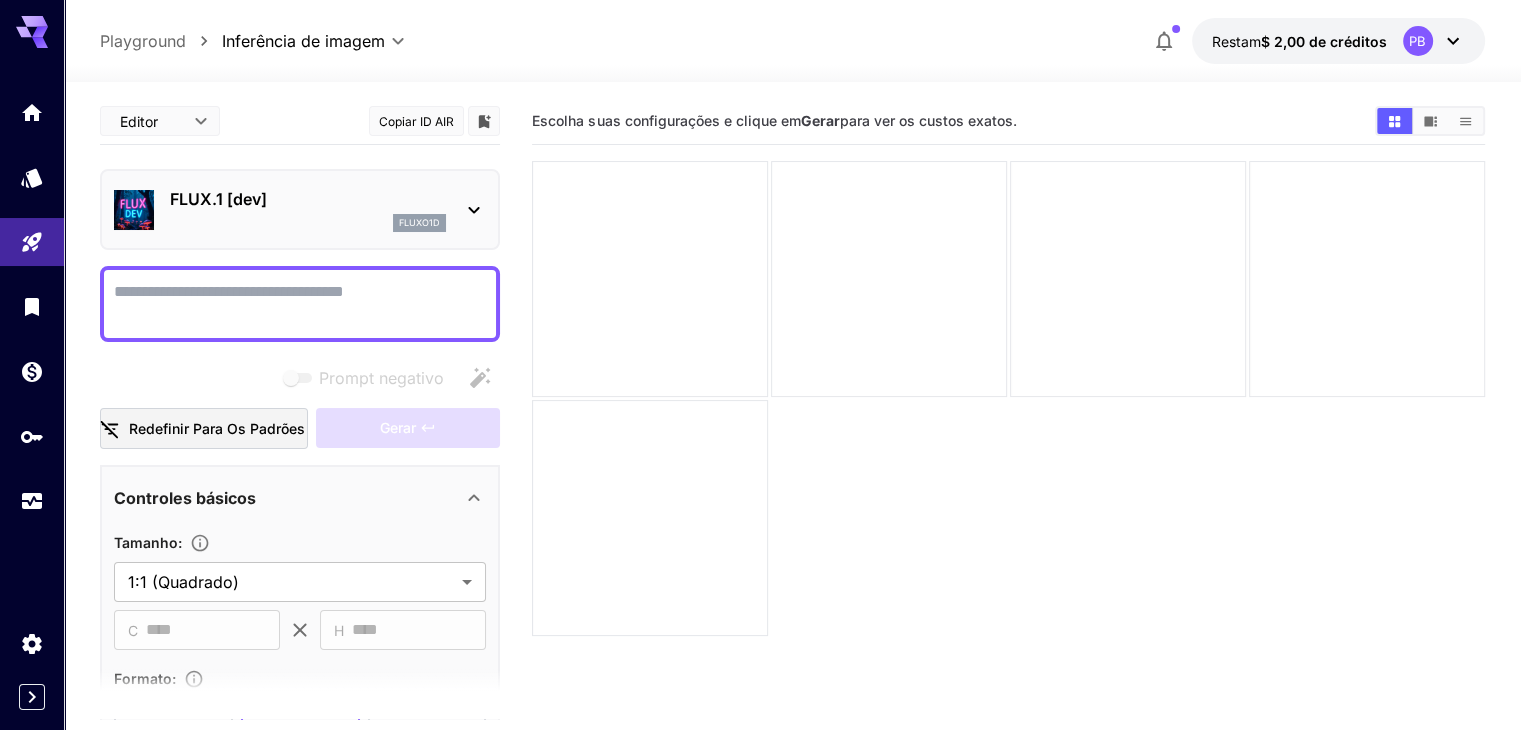 click on "Prompt negativo" at bounding box center [300, 304] 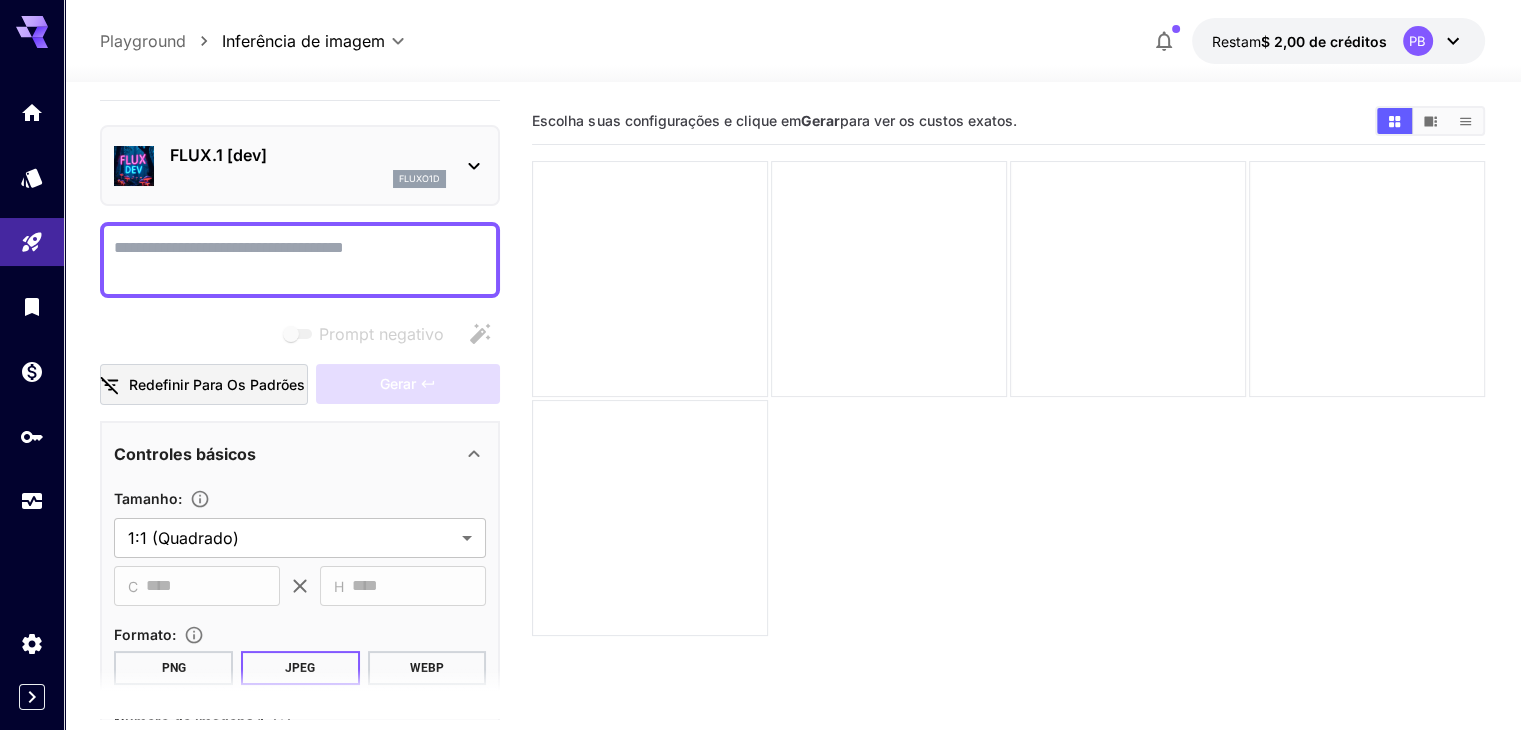scroll, scrollTop: 0, scrollLeft: 0, axis: both 